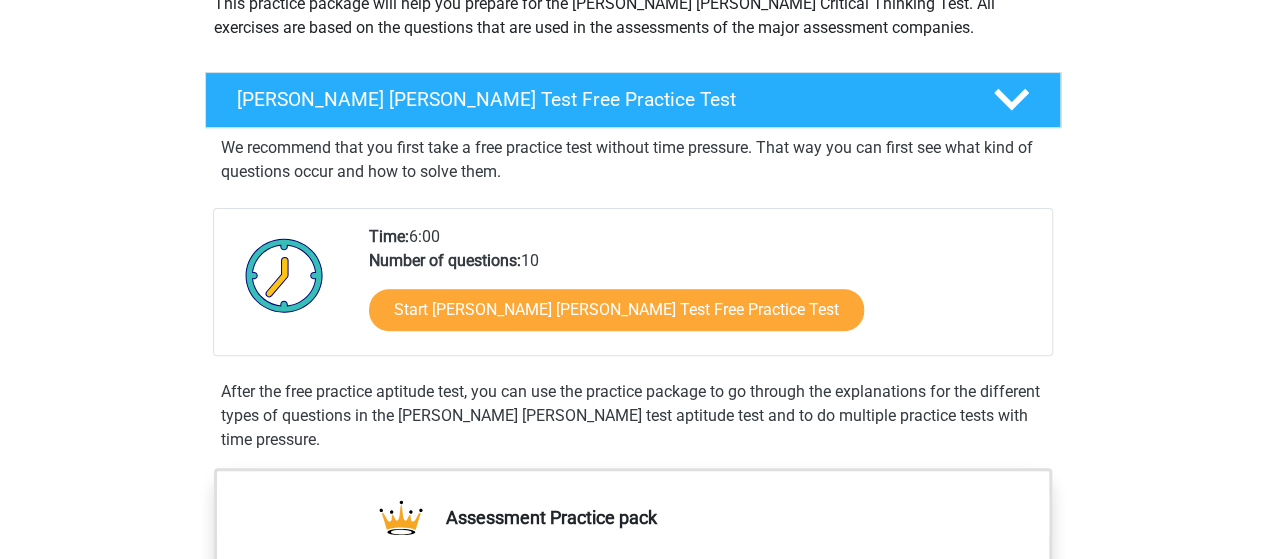 scroll, scrollTop: 258, scrollLeft: 0, axis: vertical 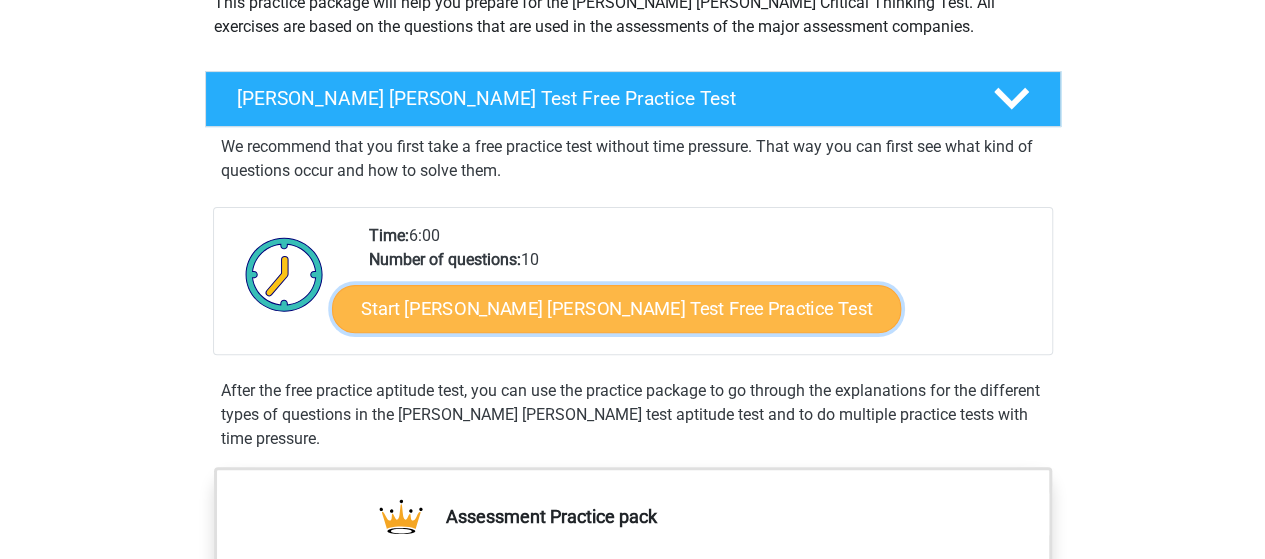 click on "Start Watson Glaser Test
Free Practice Test" at bounding box center (616, 309) 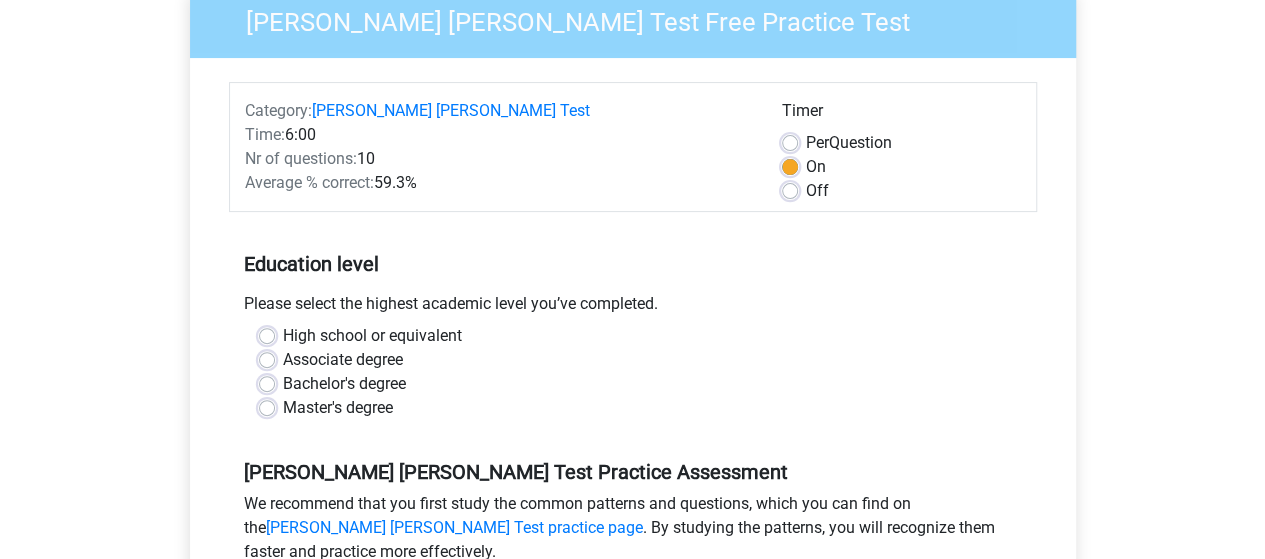 scroll, scrollTop: 260, scrollLeft: 0, axis: vertical 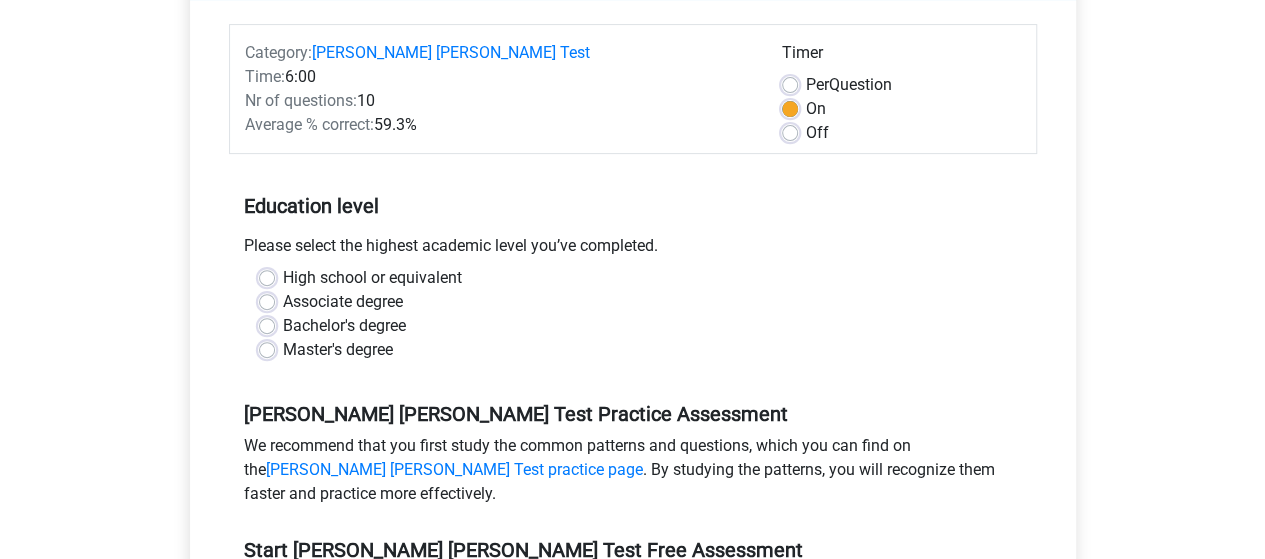 click on "Master's degree" at bounding box center (338, 350) 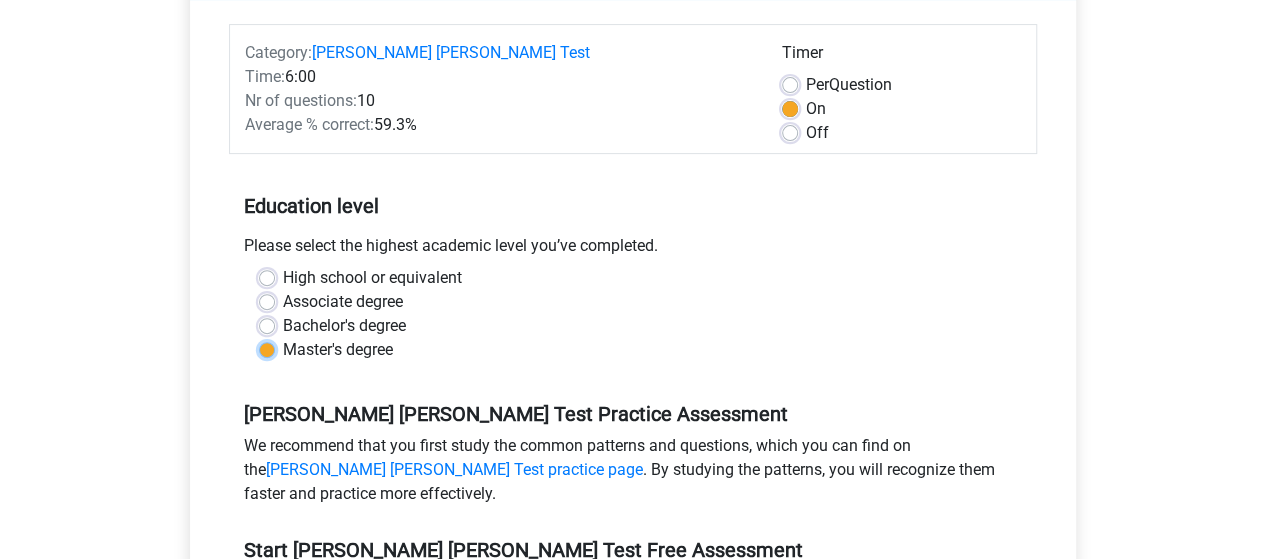 click on "Master's degree" at bounding box center [267, 348] 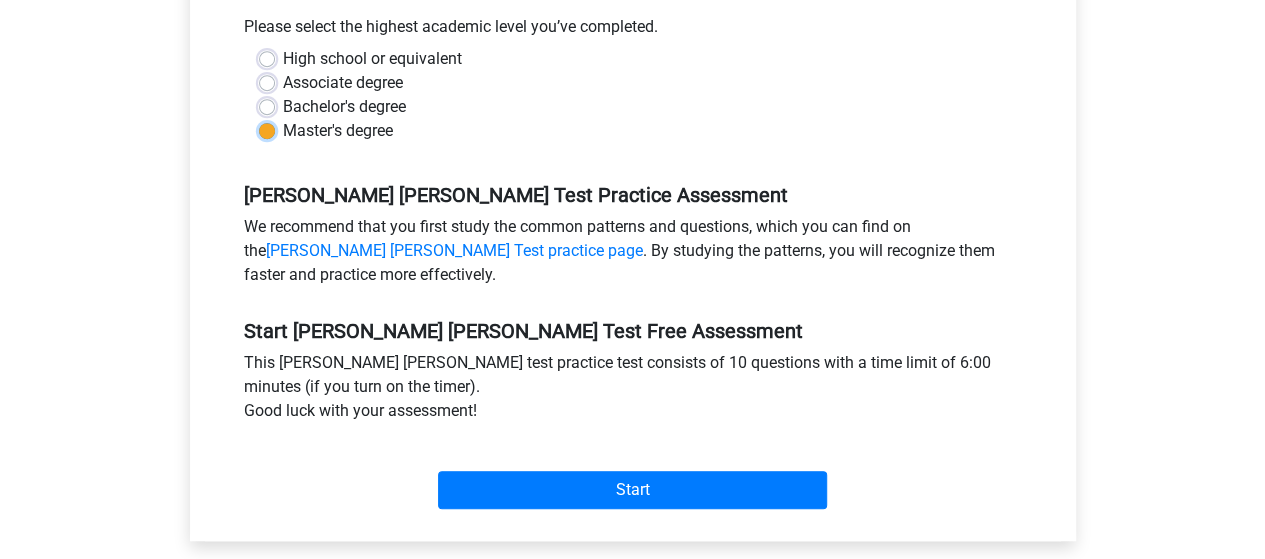 scroll, scrollTop: 480, scrollLeft: 0, axis: vertical 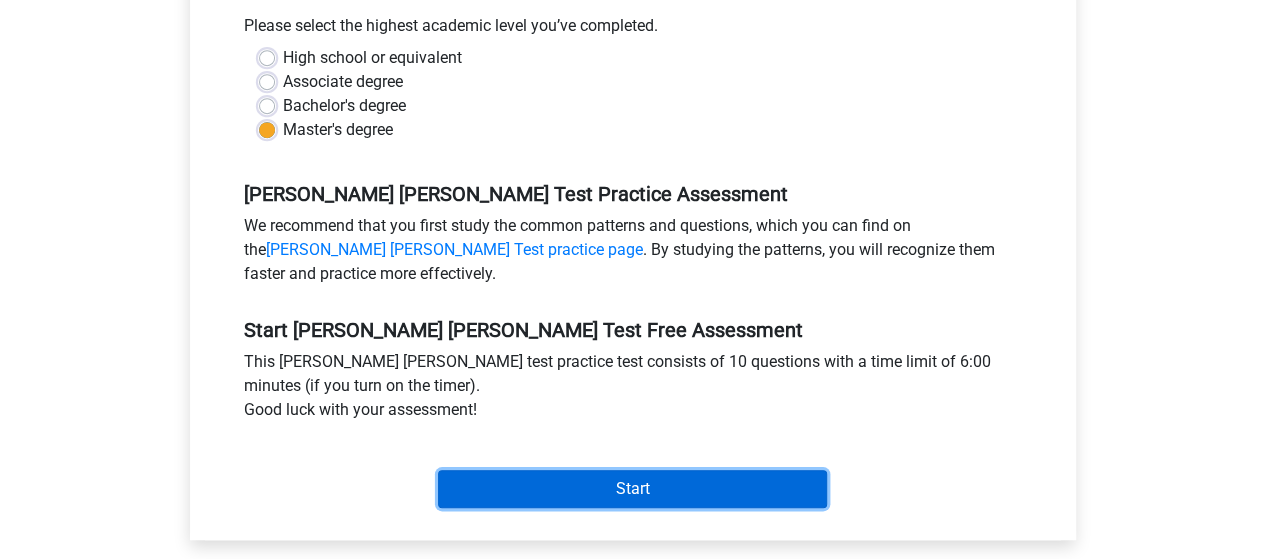 click on "Start" at bounding box center [632, 489] 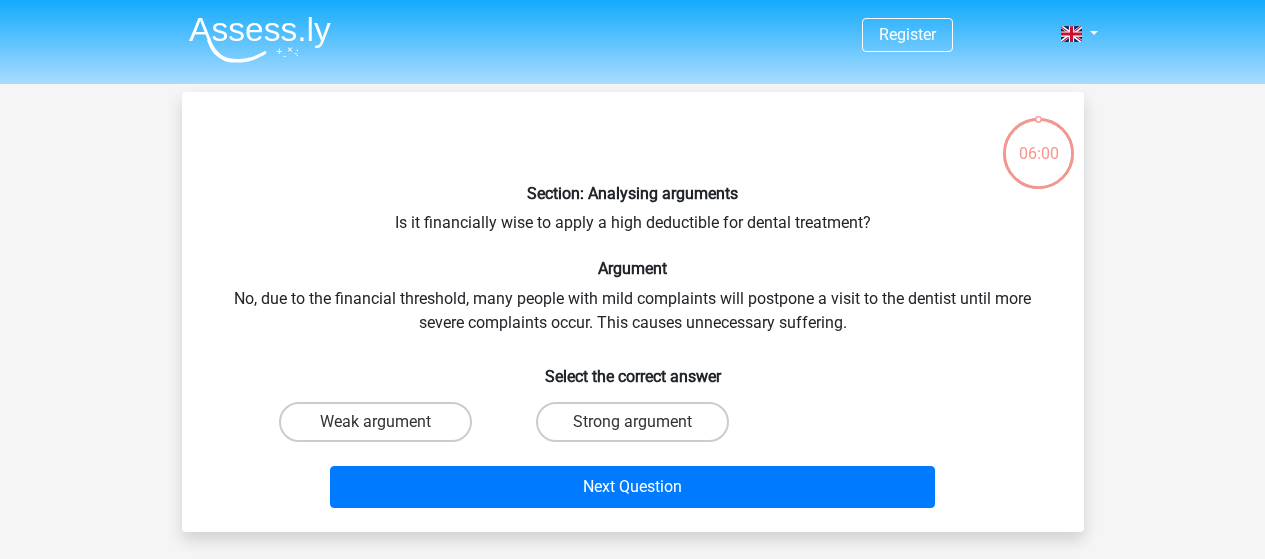 scroll, scrollTop: 0, scrollLeft: 0, axis: both 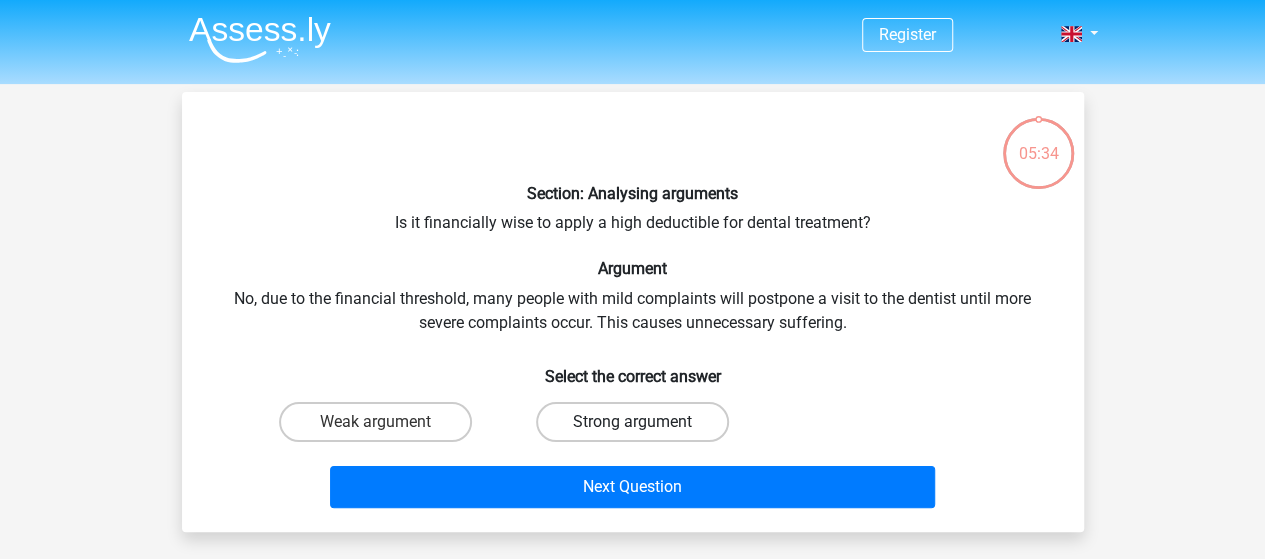 click on "Strong argument" at bounding box center (632, 422) 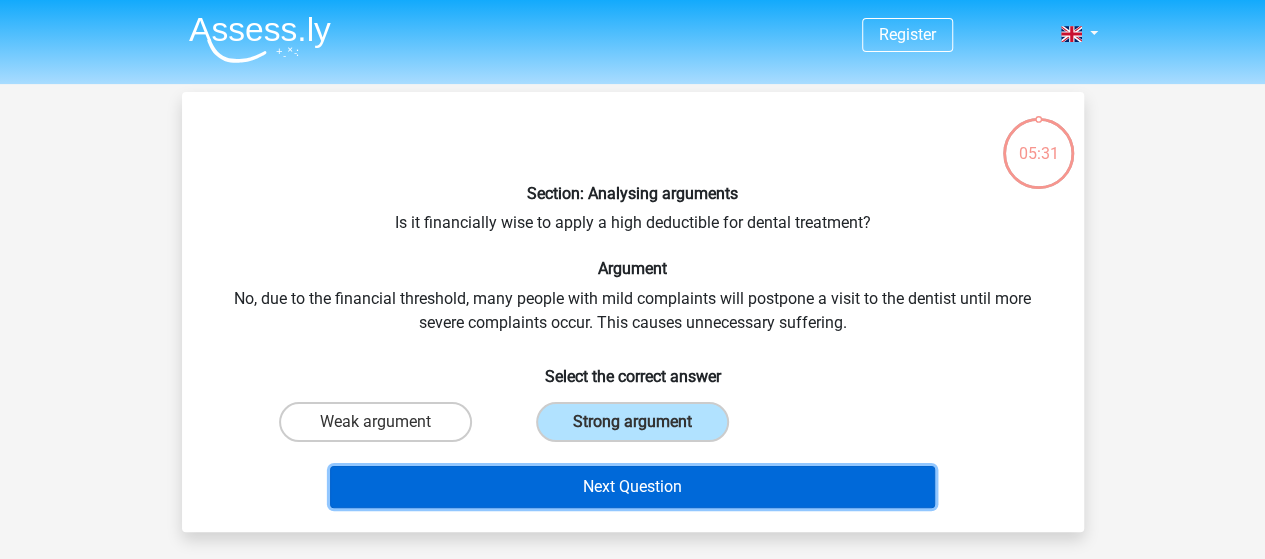 click on "Next Question" at bounding box center (632, 487) 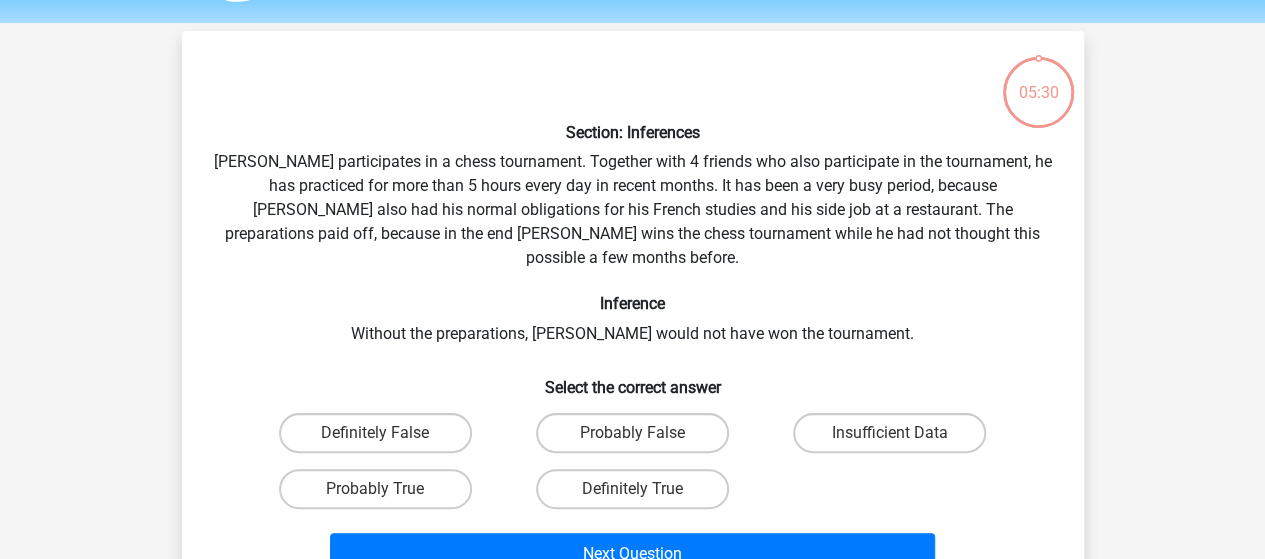 scroll, scrollTop: 92, scrollLeft: 0, axis: vertical 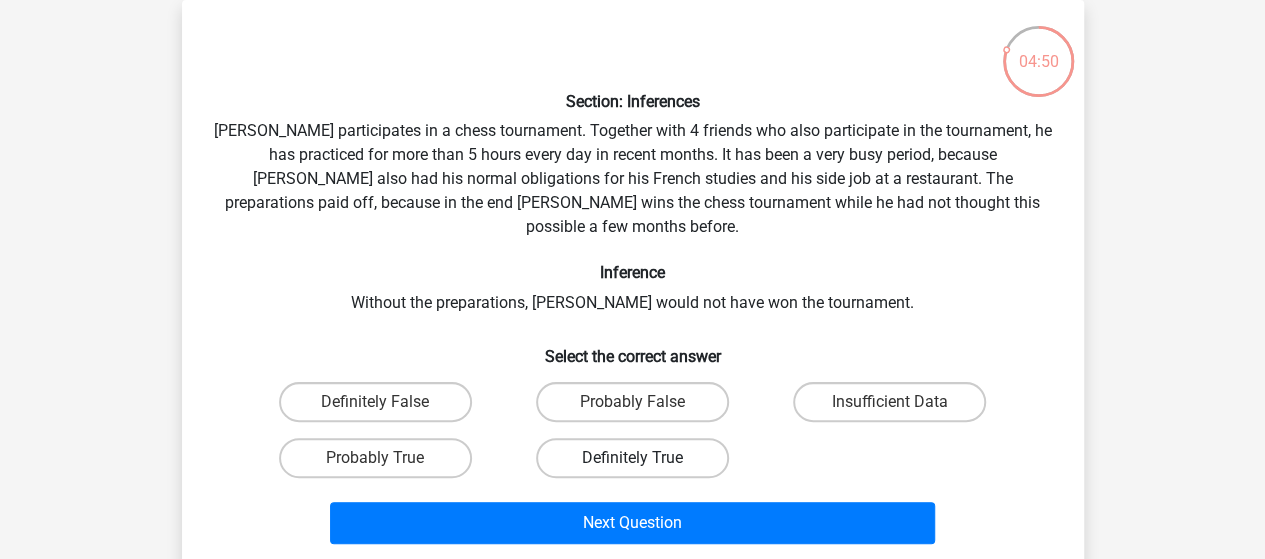 click on "Definitely True" at bounding box center [632, 458] 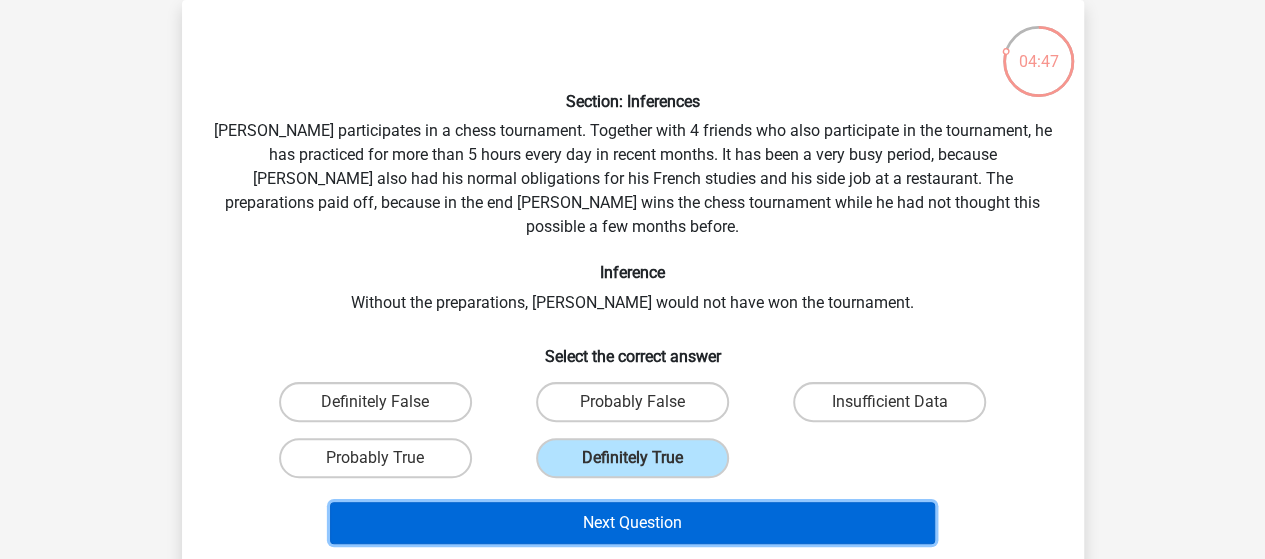 click on "Next Question" at bounding box center [632, 523] 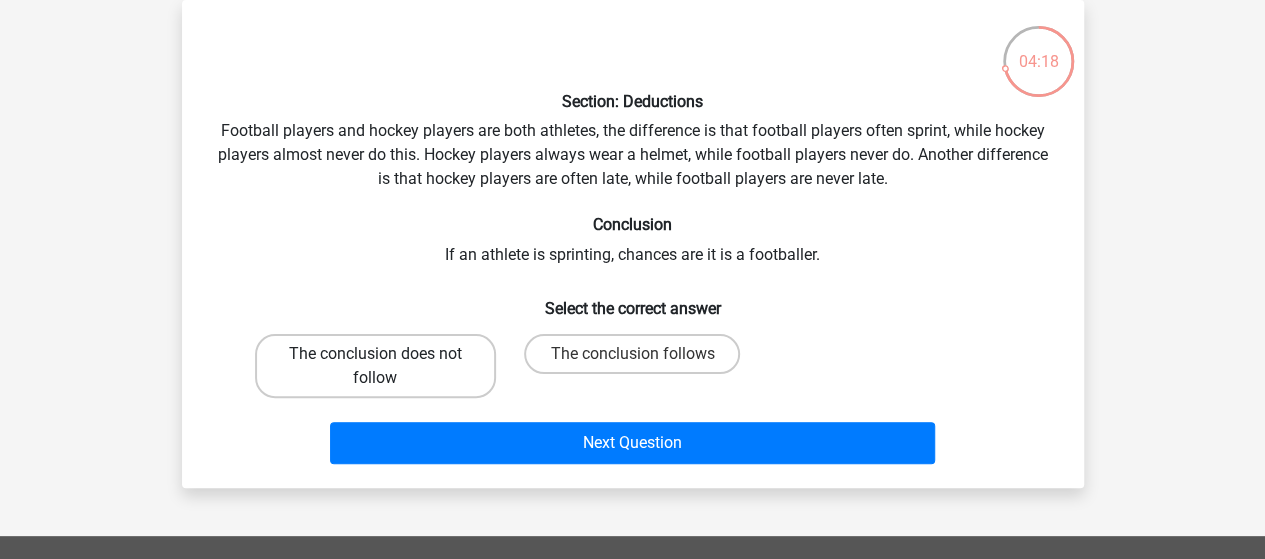 click on "The conclusion does not follow" at bounding box center [375, 366] 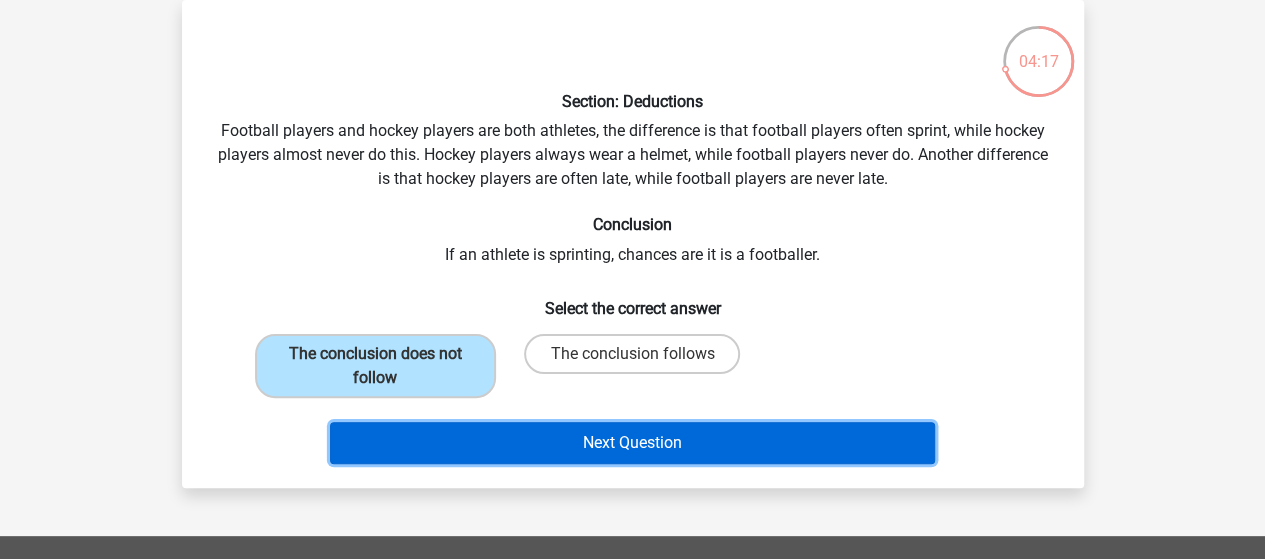 click on "Next Question" at bounding box center [632, 443] 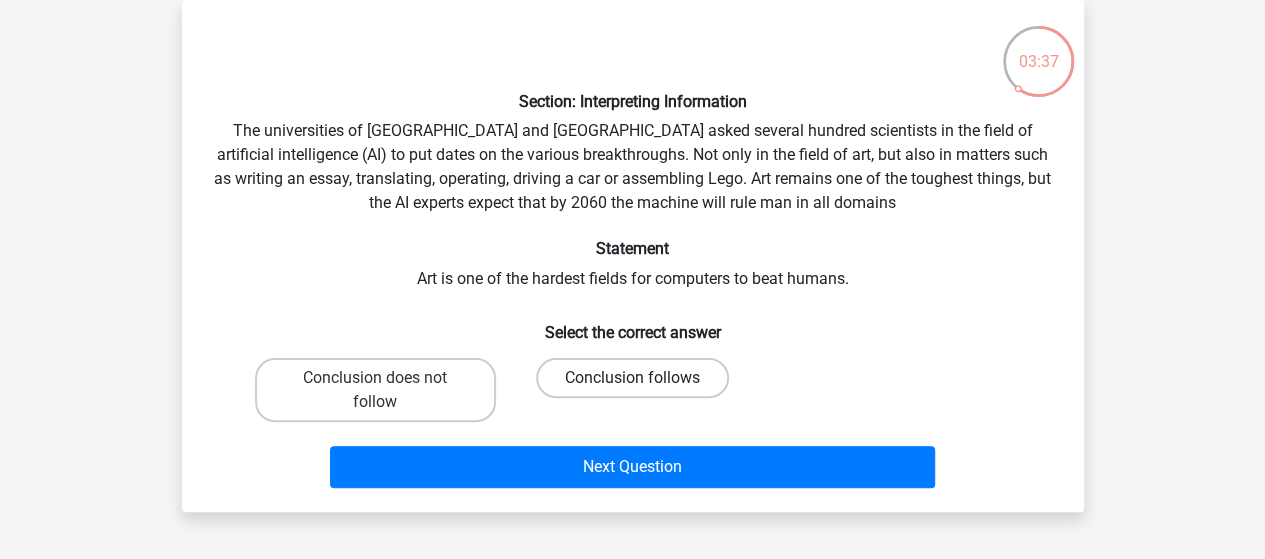 click on "Conclusion follows" at bounding box center [632, 378] 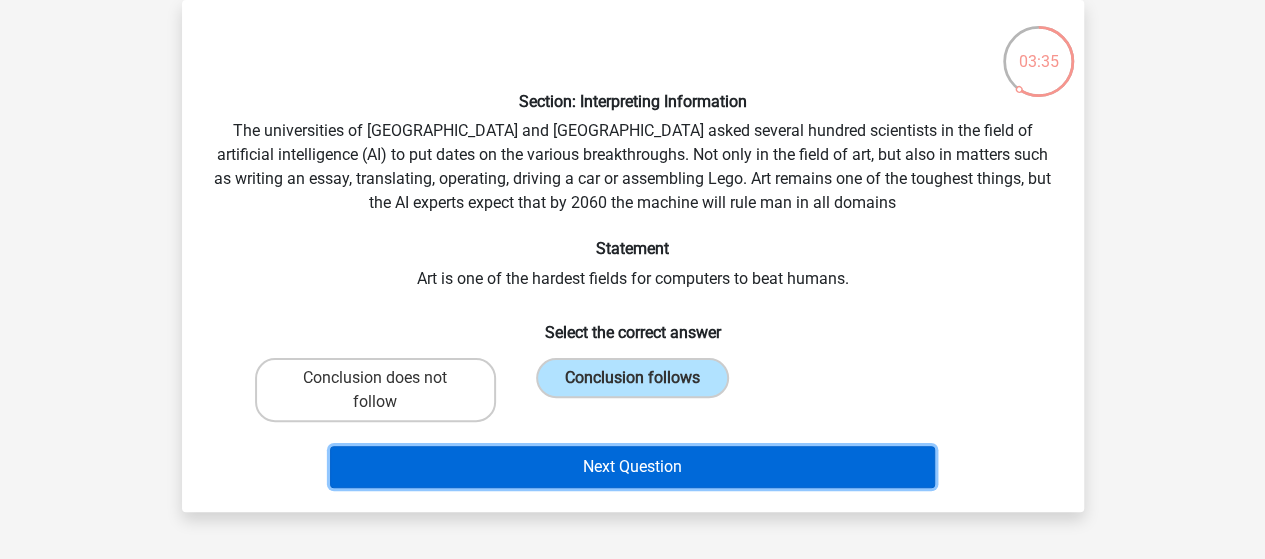 click on "Next Question" at bounding box center [632, 467] 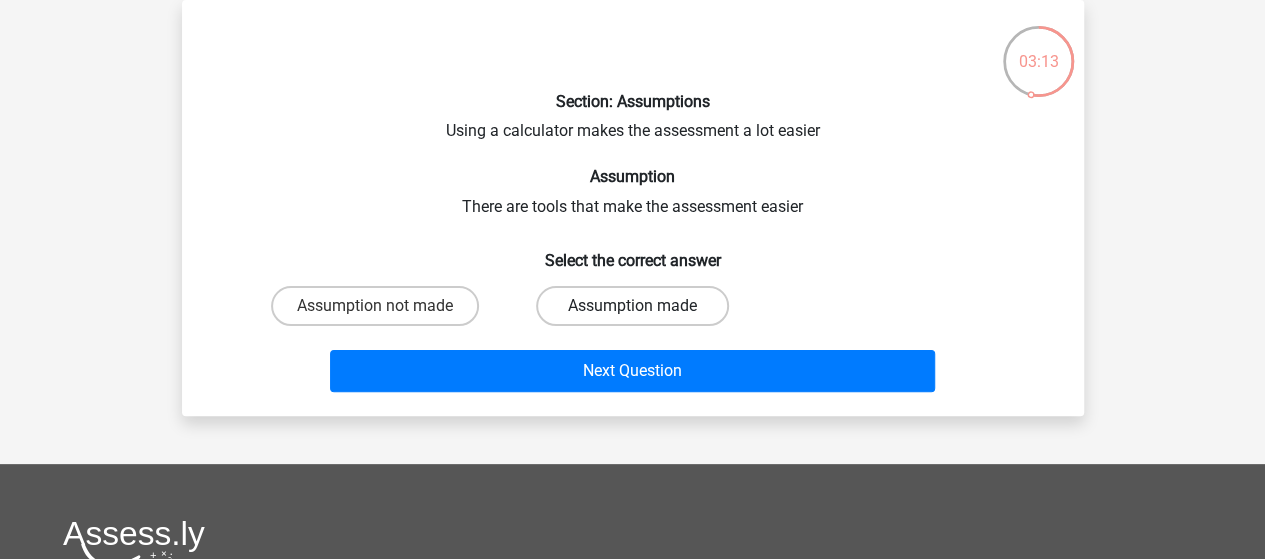 click on "Assumption made" at bounding box center (632, 306) 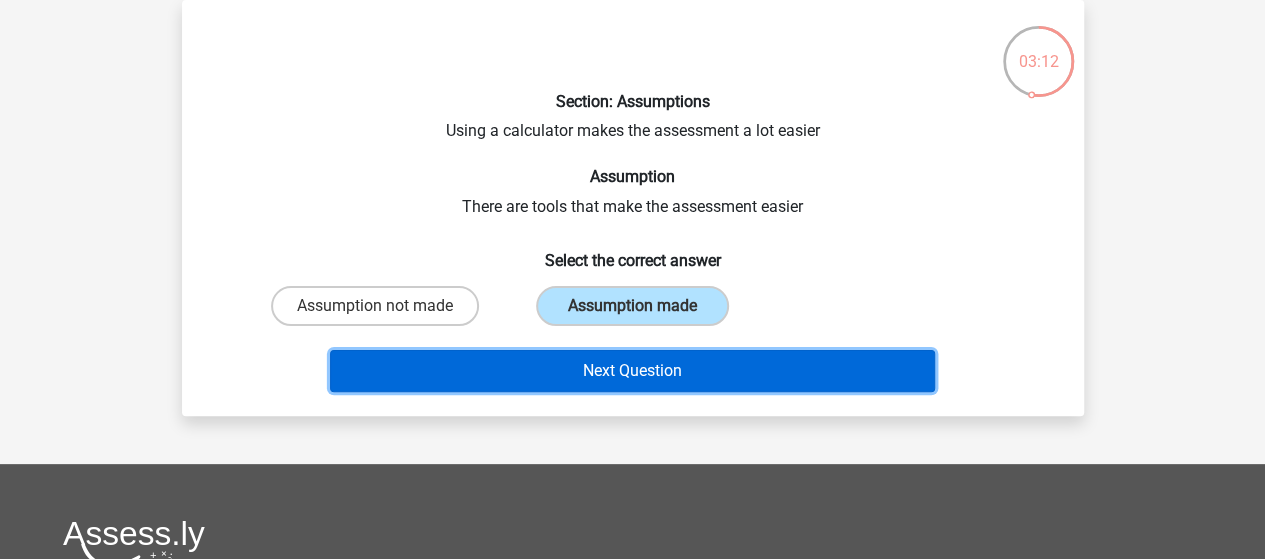 click on "Next Question" at bounding box center [632, 371] 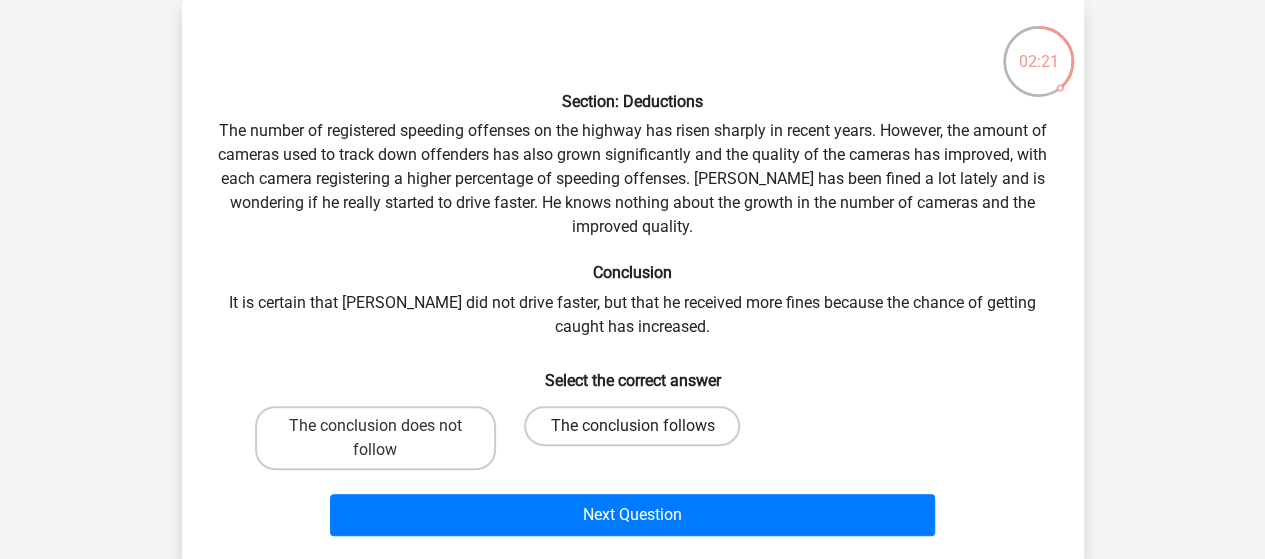click on "The conclusion follows" at bounding box center (632, 426) 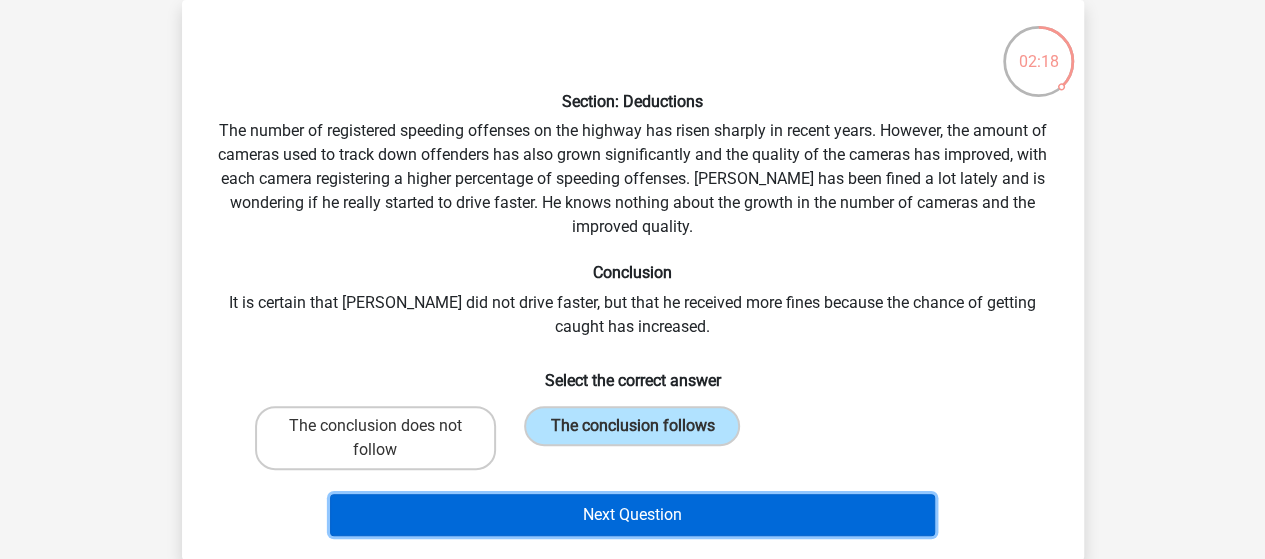 click on "Next Question" at bounding box center (632, 515) 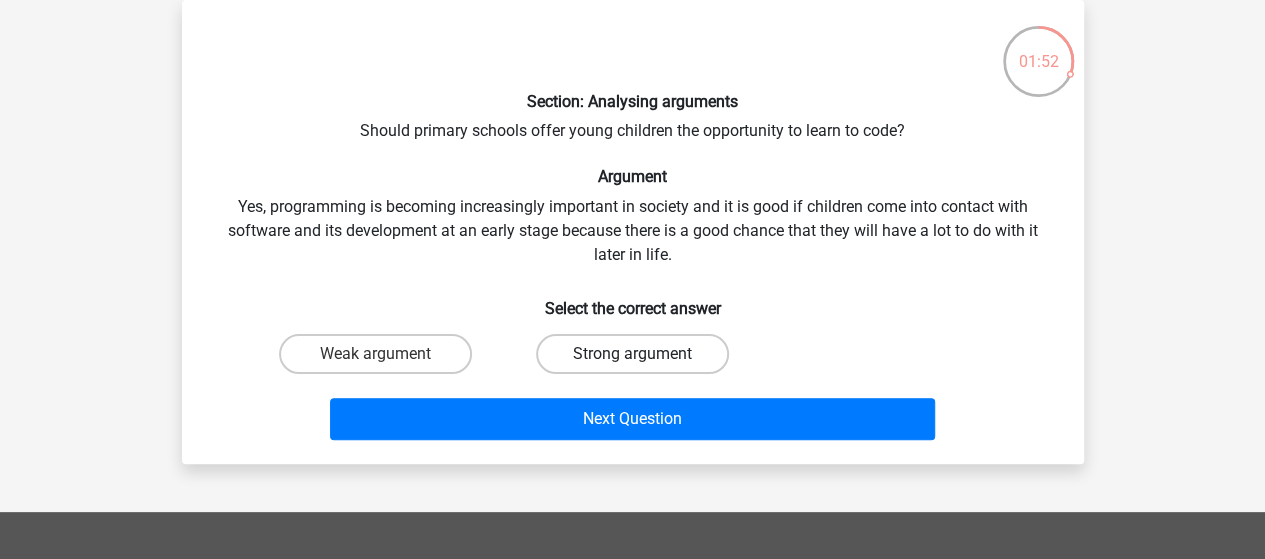 click on "Strong argument" at bounding box center (632, 354) 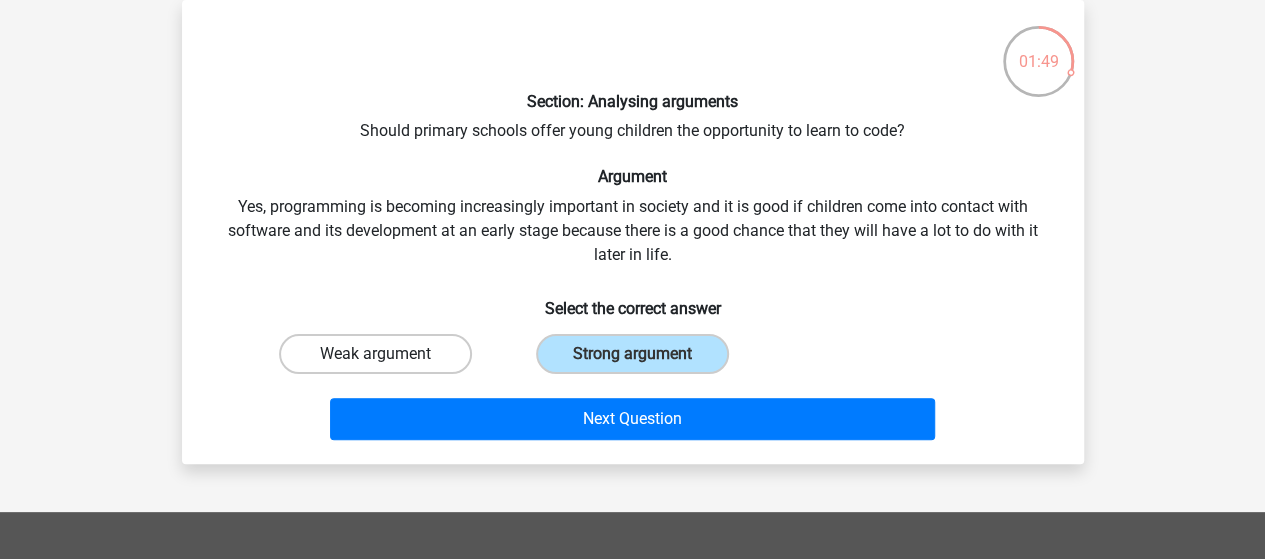 click on "Weak argument" at bounding box center [375, 354] 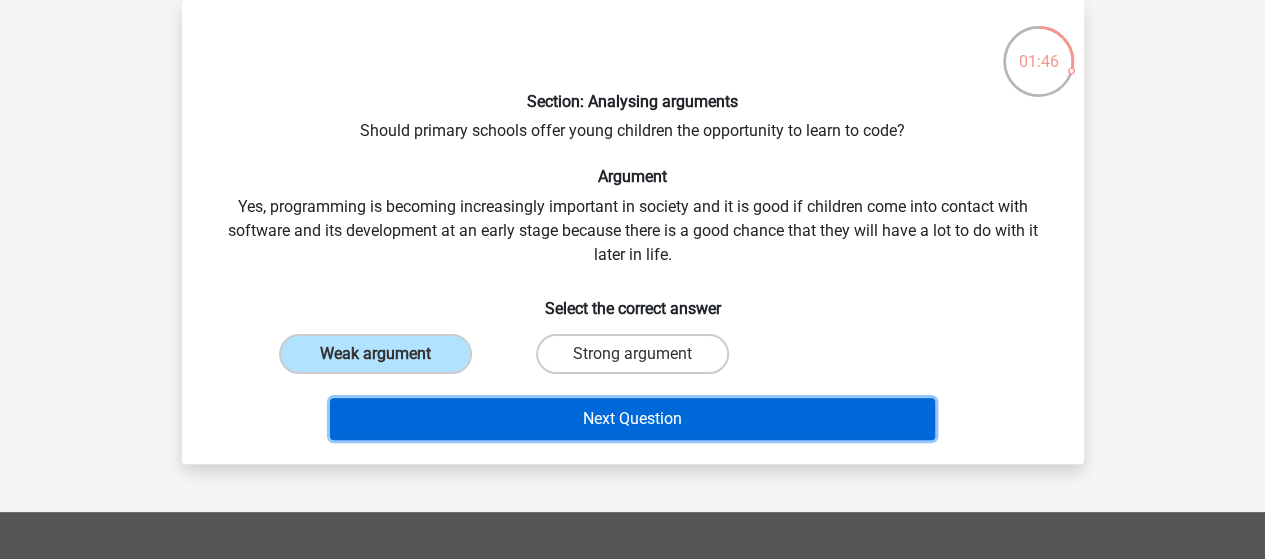 click on "Next Question" at bounding box center (632, 419) 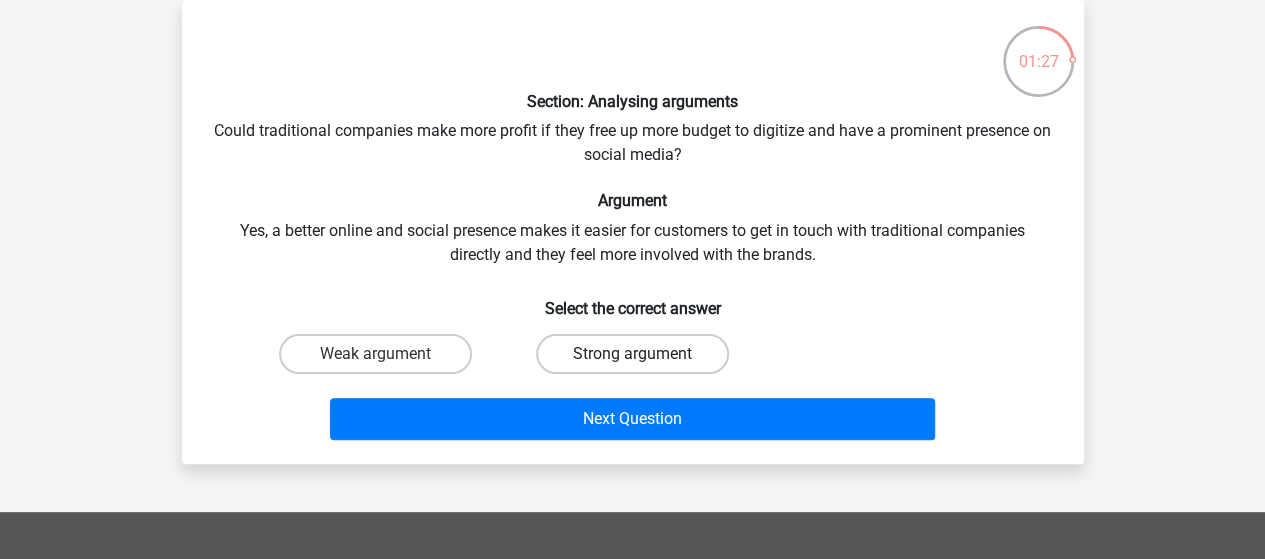 click on "Strong argument" at bounding box center (632, 354) 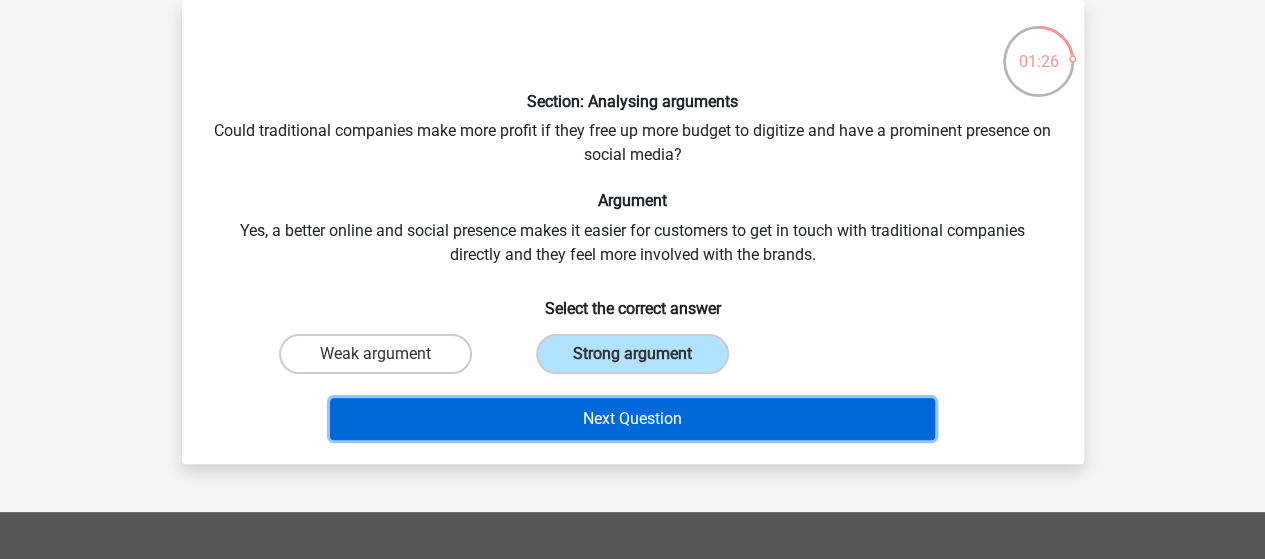click on "Next Question" at bounding box center [632, 419] 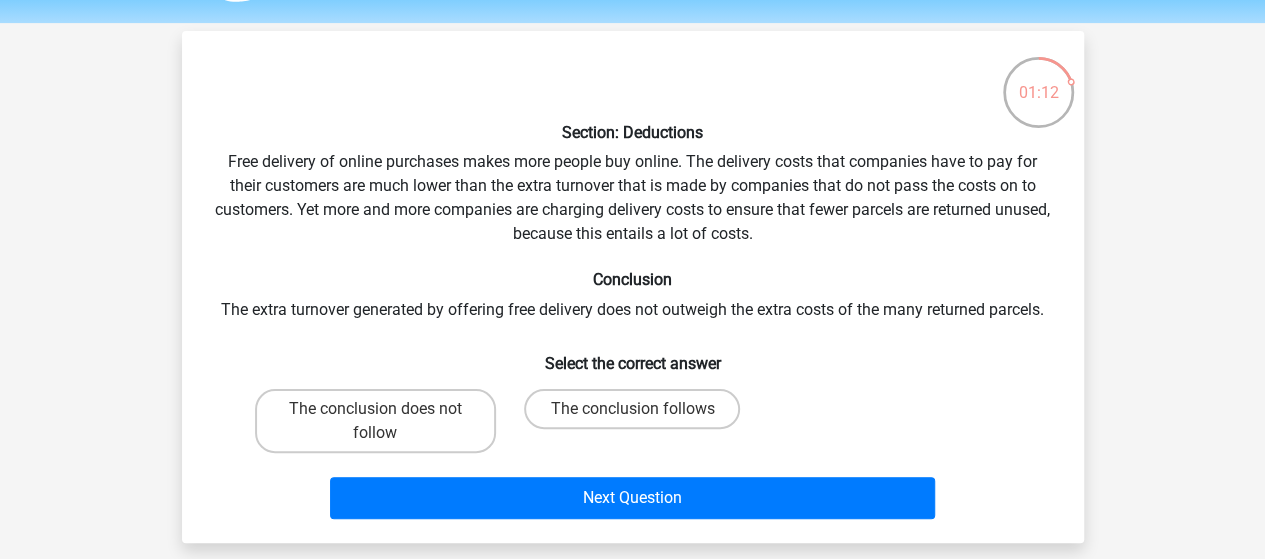 scroll, scrollTop: 62, scrollLeft: 0, axis: vertical 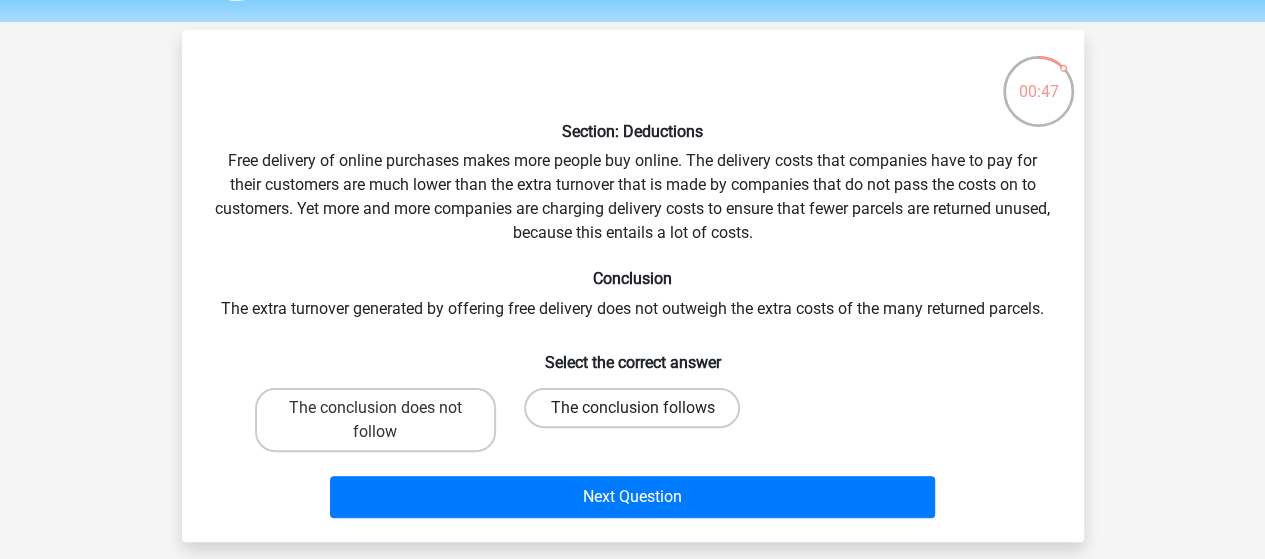 click on "The conclusion follows" at bounding box center (632, 408) 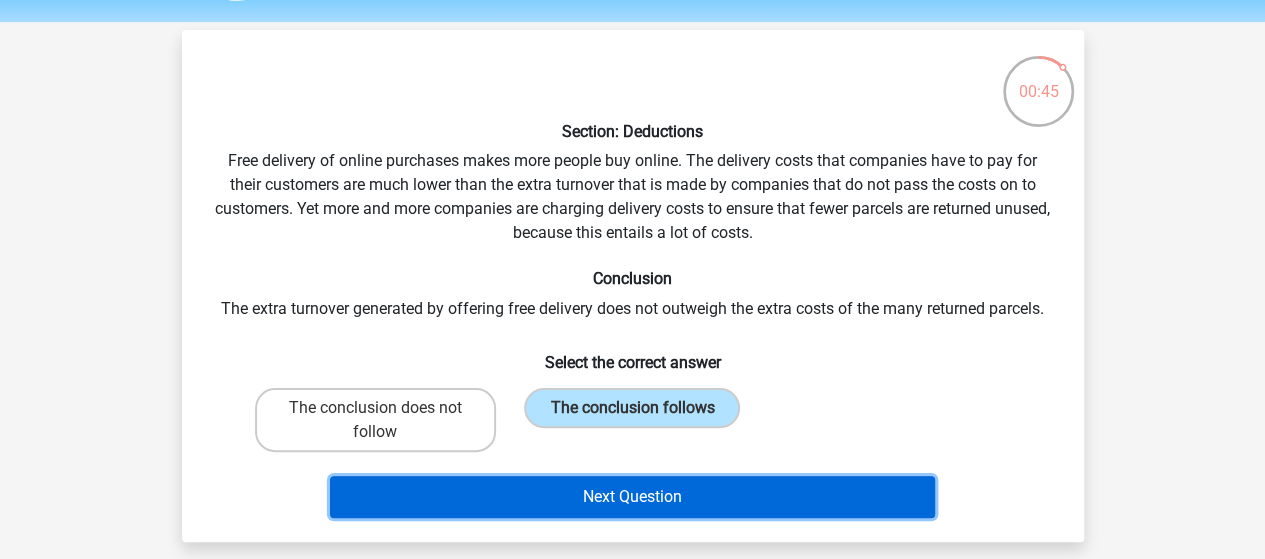 click on "Next Question" at bounding box center (632, 497) 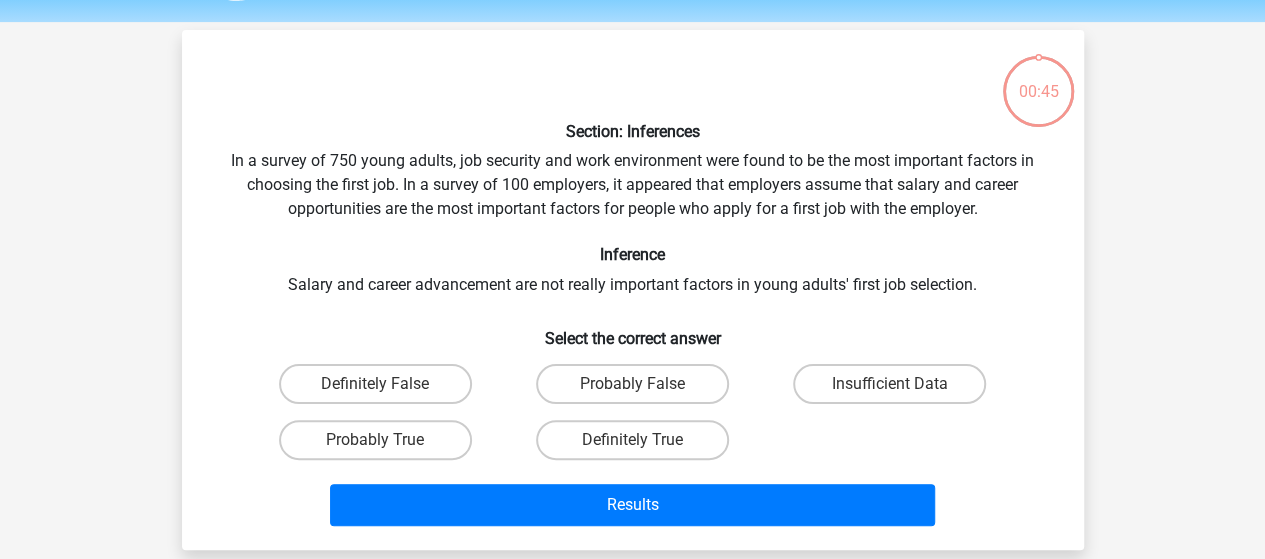 scroll, scrollTop: 92, scrollLeft: 0, axis: vertical 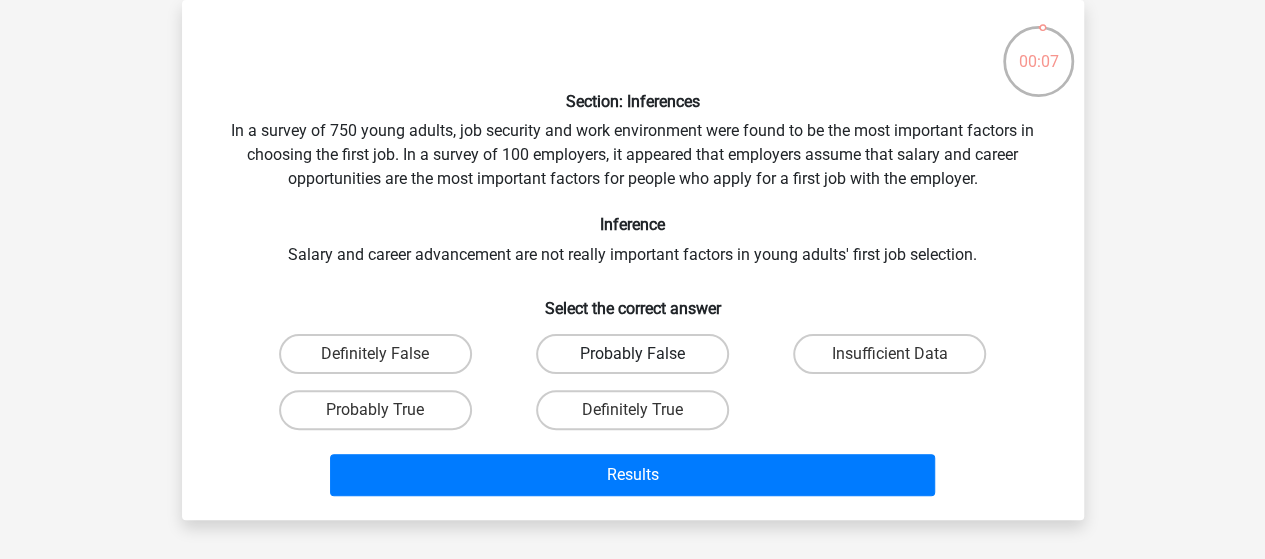 click on "Probably False" at bounding box center [632, 354] 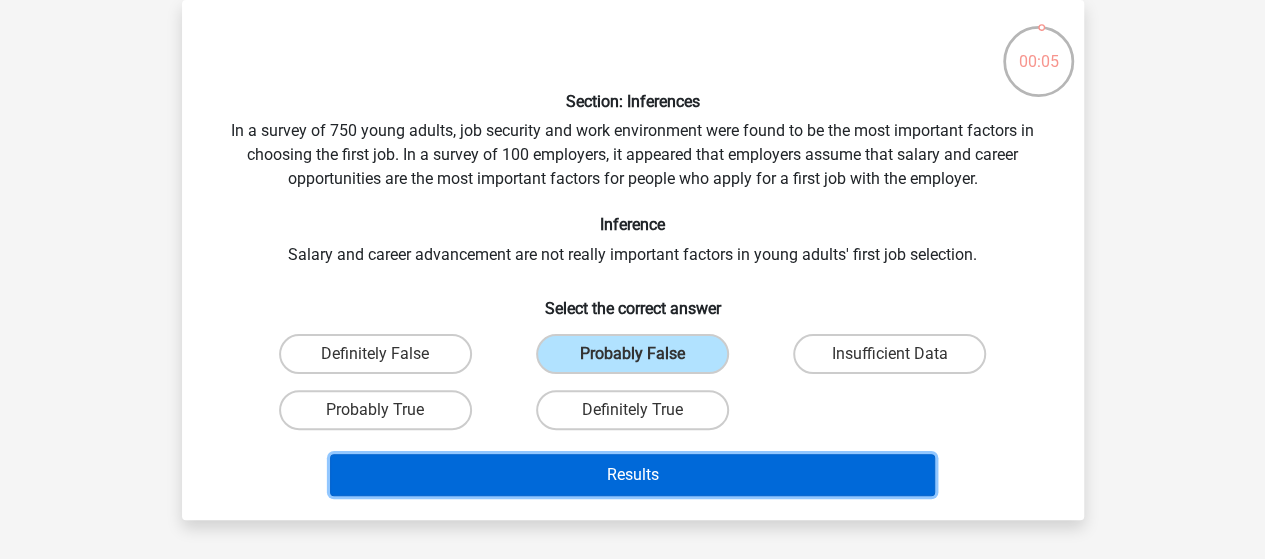 click on "Results" at bounding box center (632, 475) 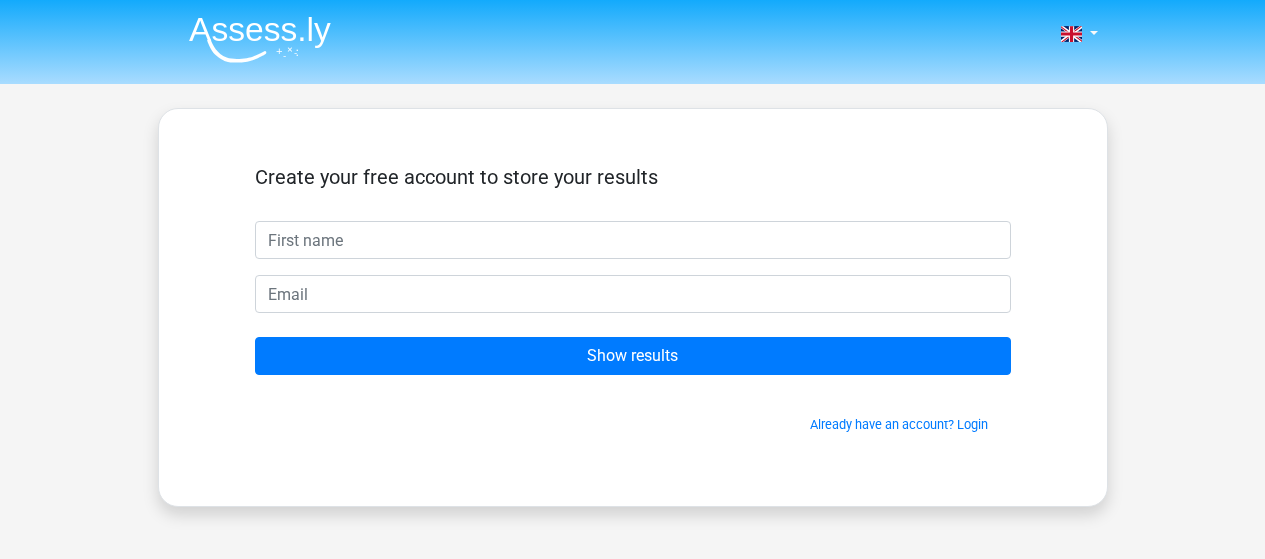 scroll, scrollTop: 0, scrollLeft: 0, axis: both 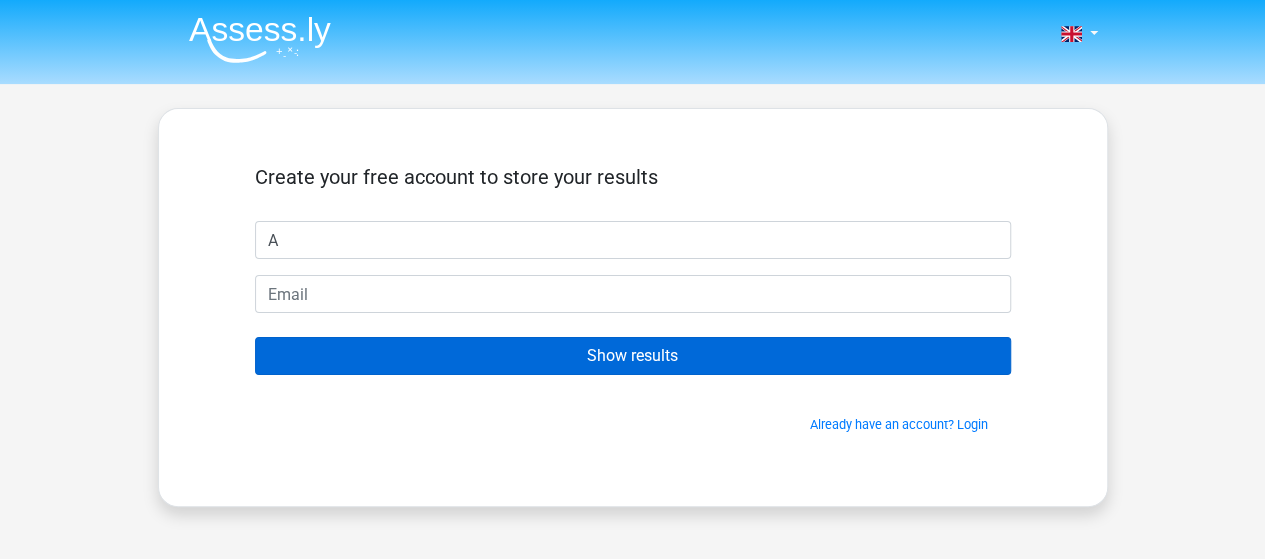 type on "Arati" 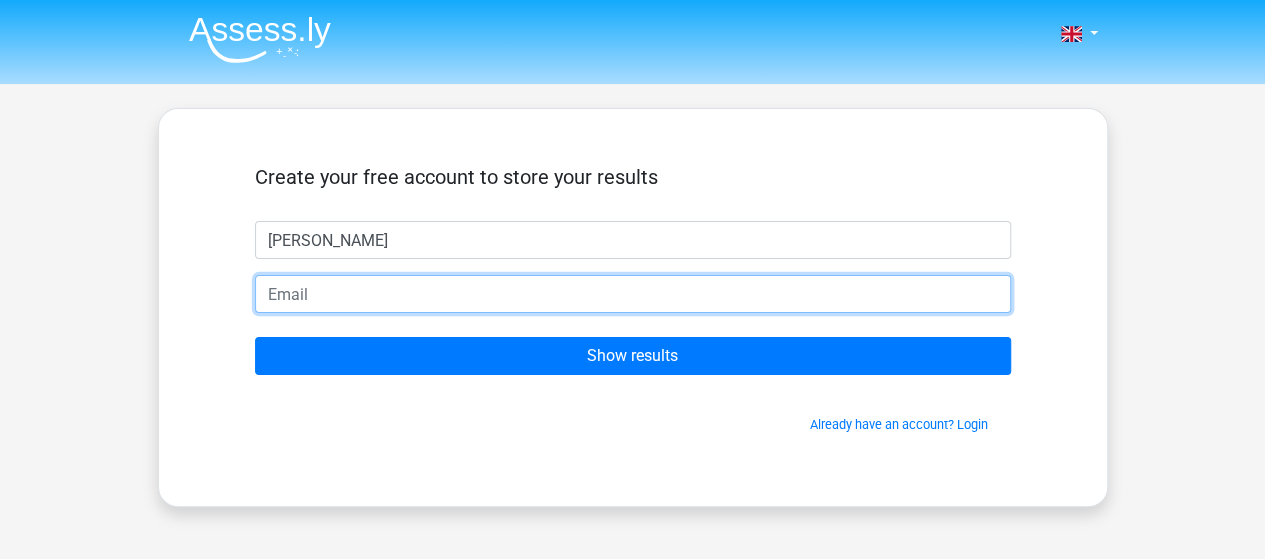 click at bounding box center [633, 294] 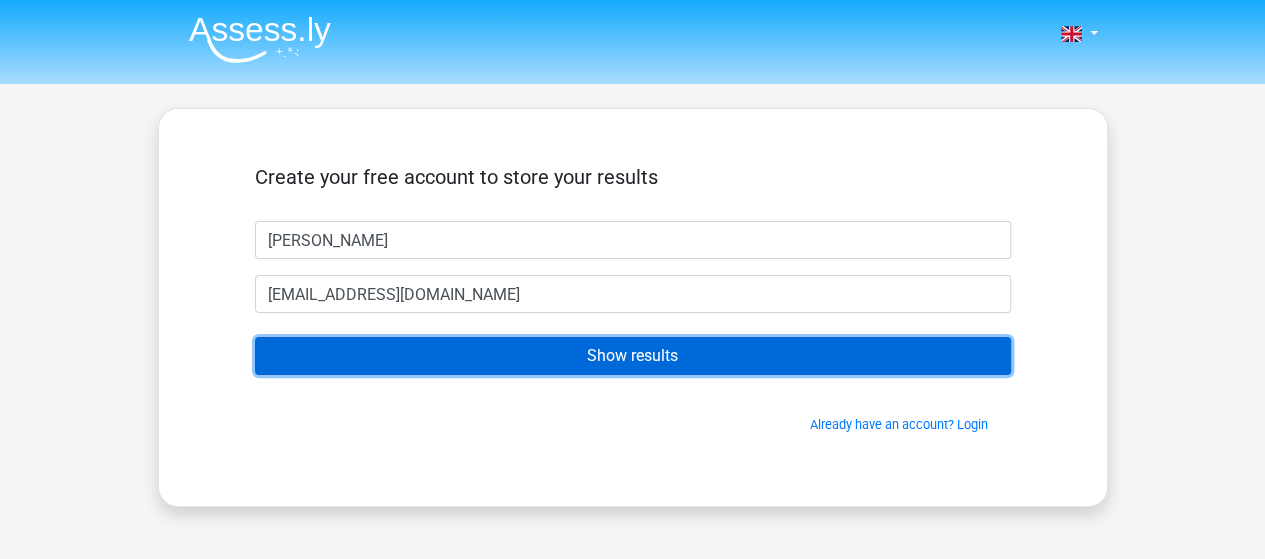 click on "Show results" at bounding box center (633, 356) 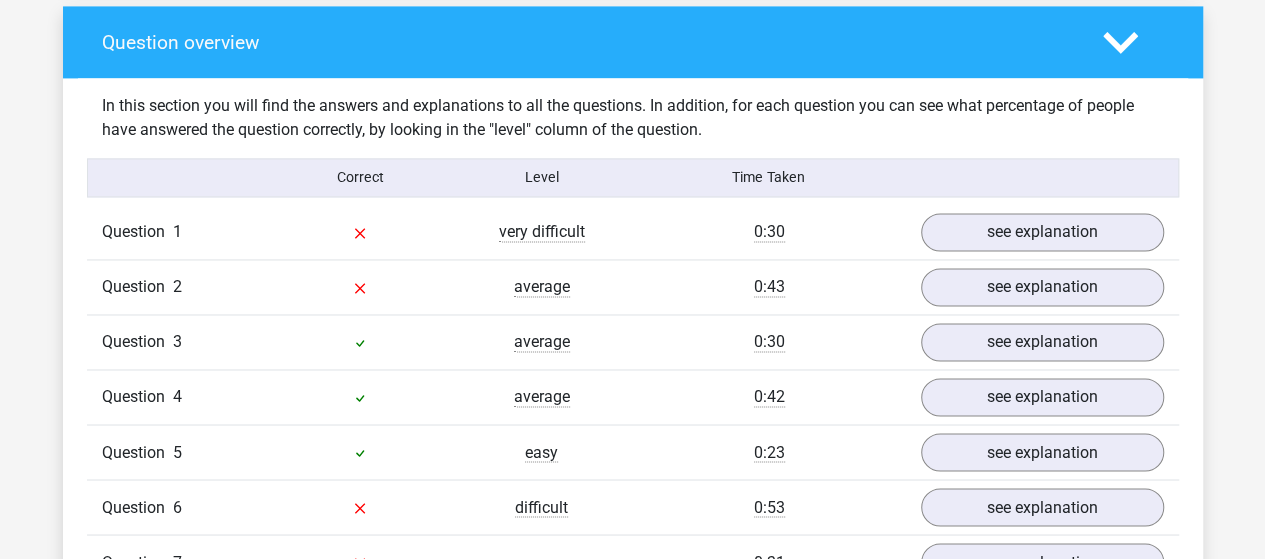scroll, scrollTop: 1476, scrollLeft: 0, axis: vertical 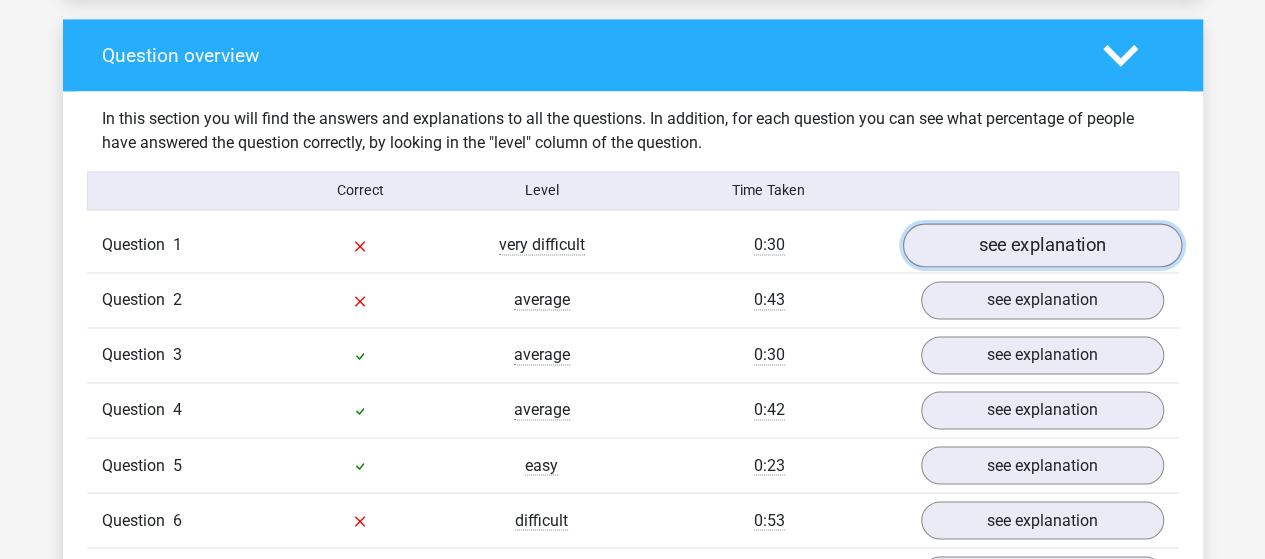 click on "see explanation" at bounding box center [1041, 245] 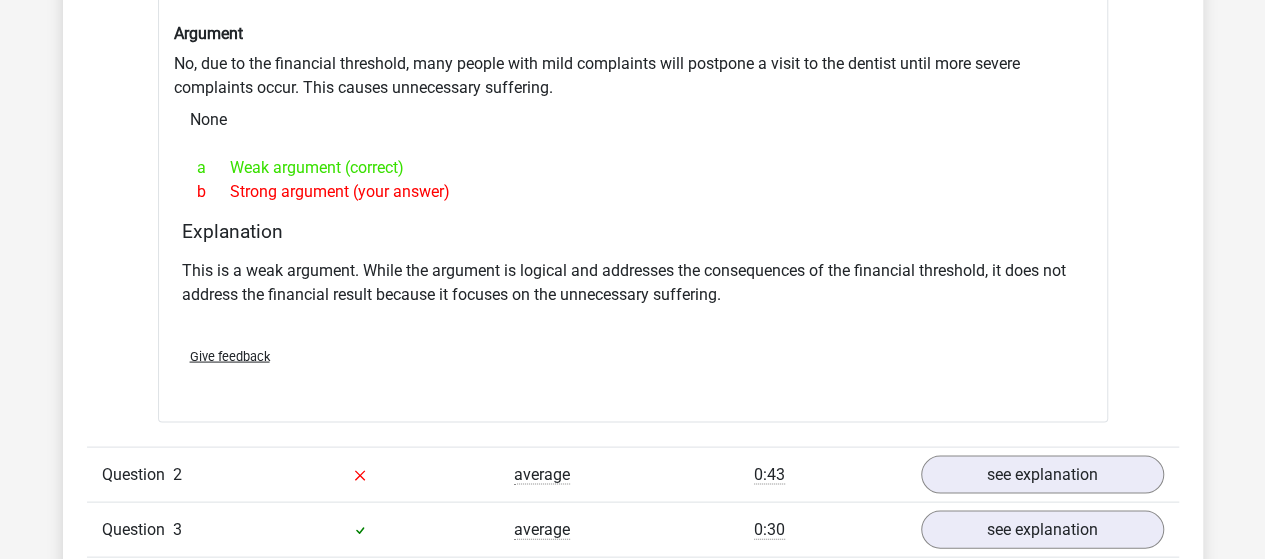 scroll, scrollTop: 1978, scrollLeft: 0, axis: vertical 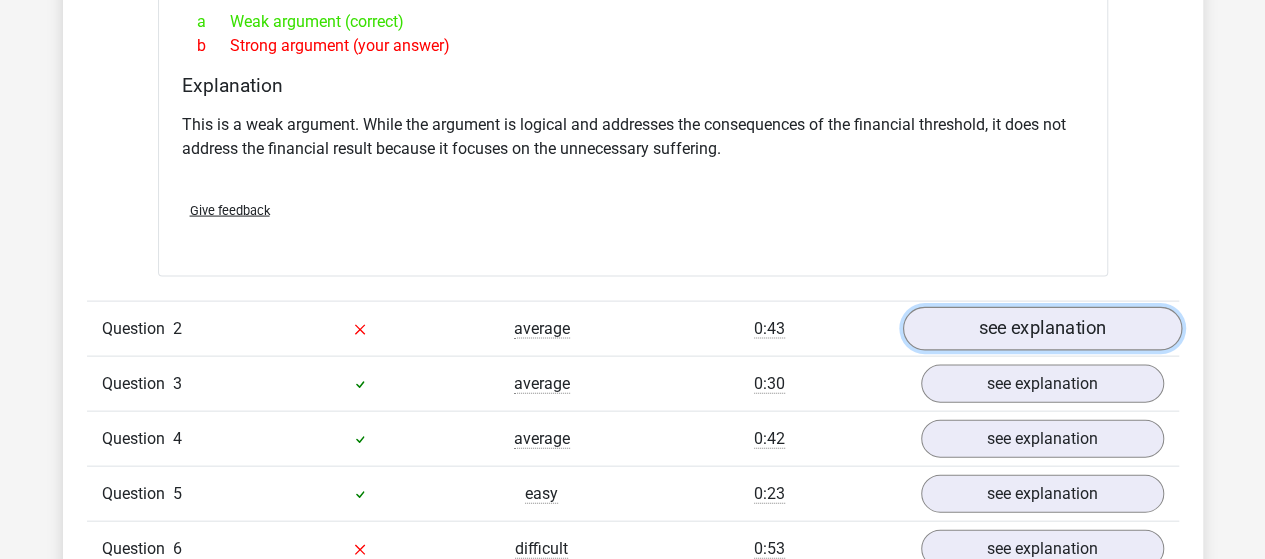 click on "see explanation" at bounding box center (1041, 329) 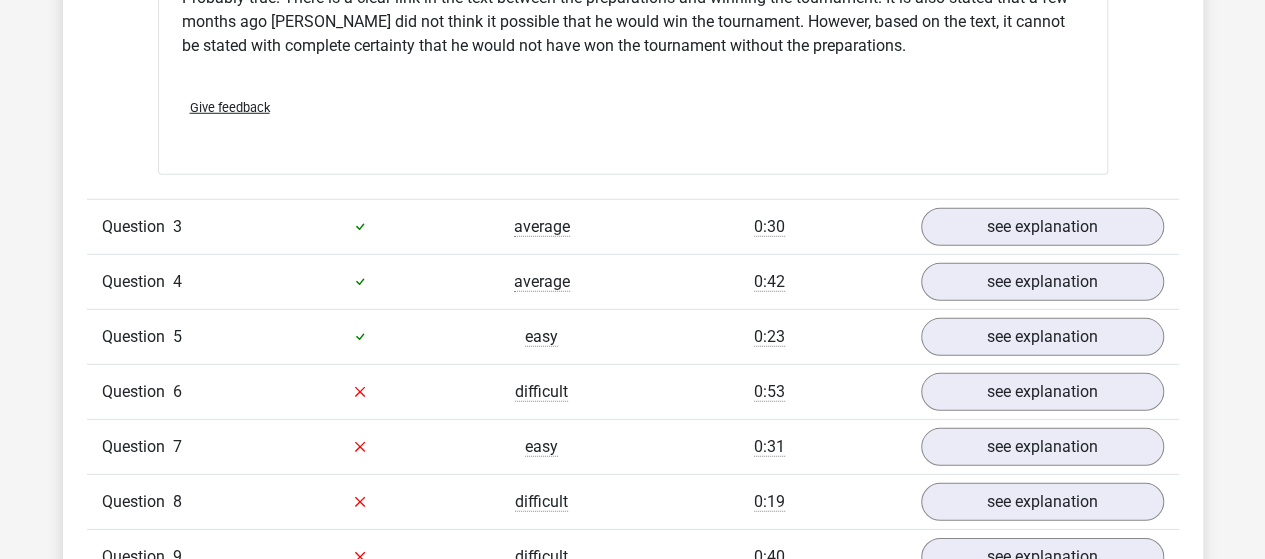 scroll, scrollTop: 2787, scrollLeft: 0, axis: vertical 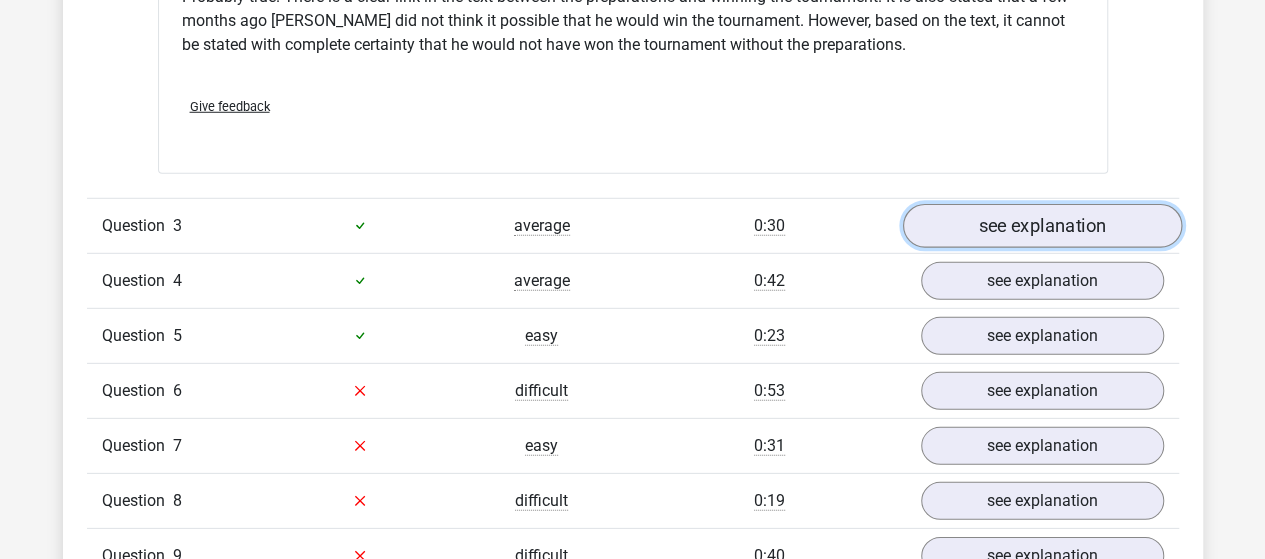 click on "see explanation" at bounding box center [1041, 226] 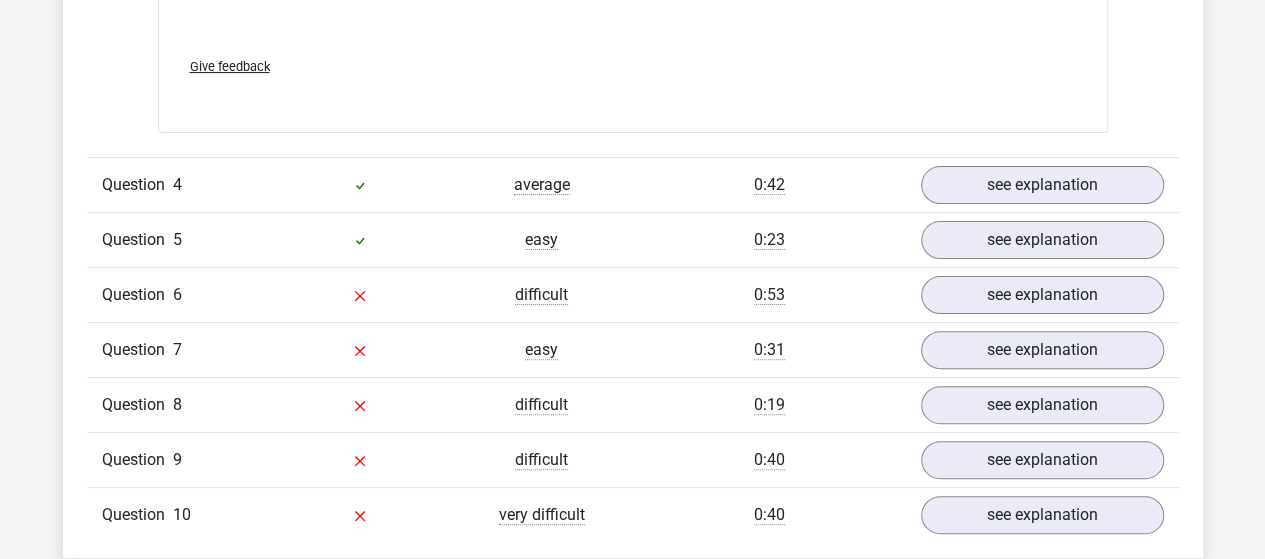 scroll, scrollTop: 3950, scrollLeft: 0, axis: vertical 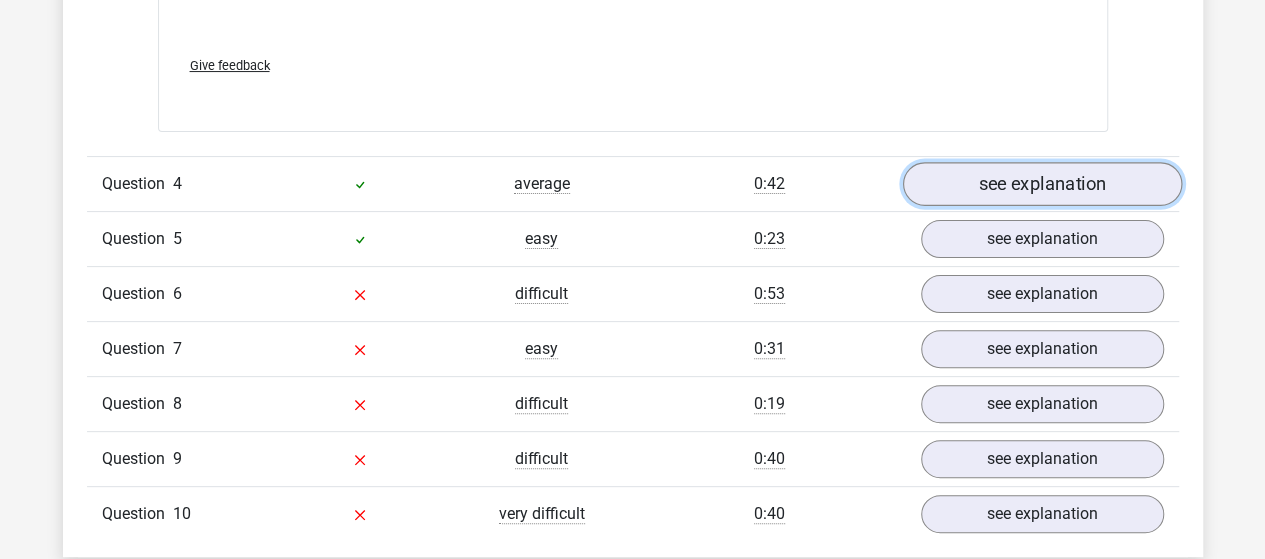 click on "see explanation" at bounding box center (1041, 184) 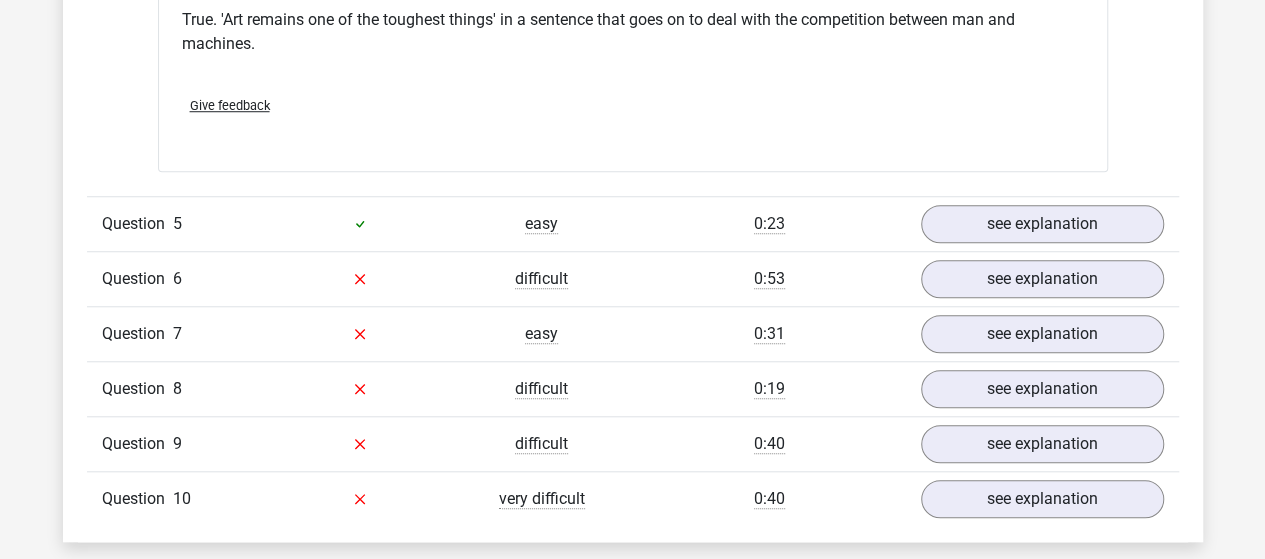 scroll, scrollTop: 4521, scrollLeft: 0, axis: vertical 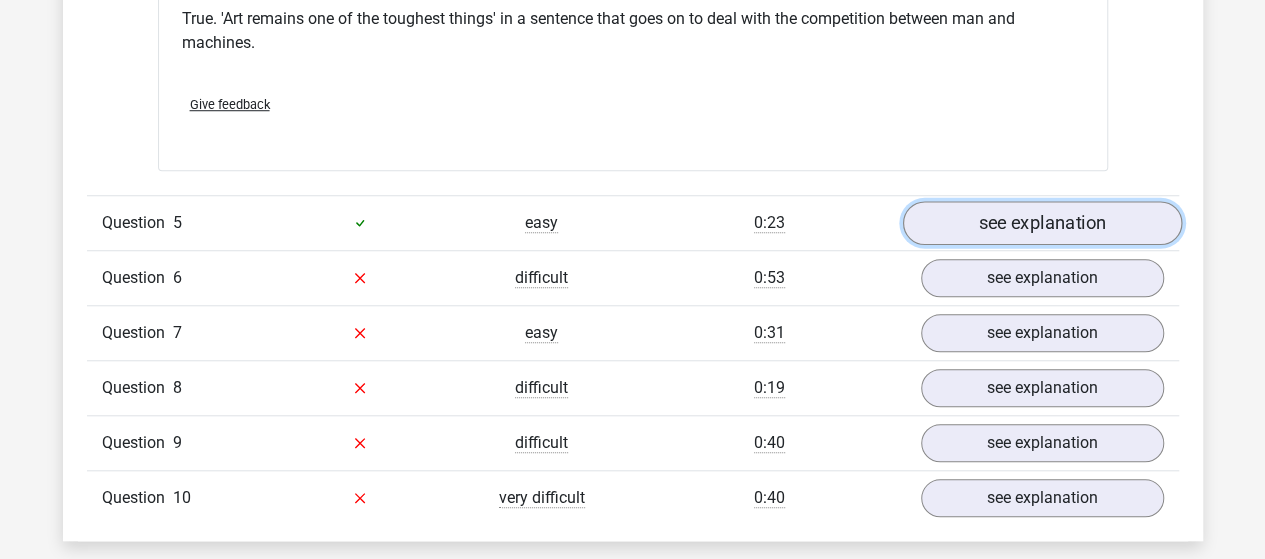 click on "see explanation" at bounding box center (1041, 223) 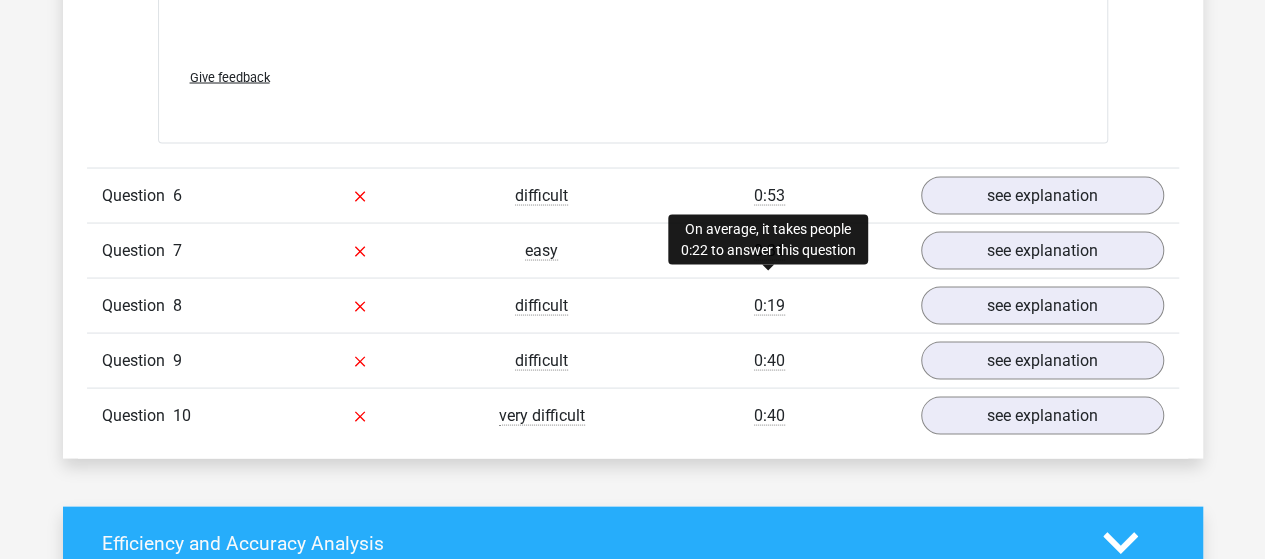 scroll, scrollTop: 5623, scrollLeft: 0, axis: vertical 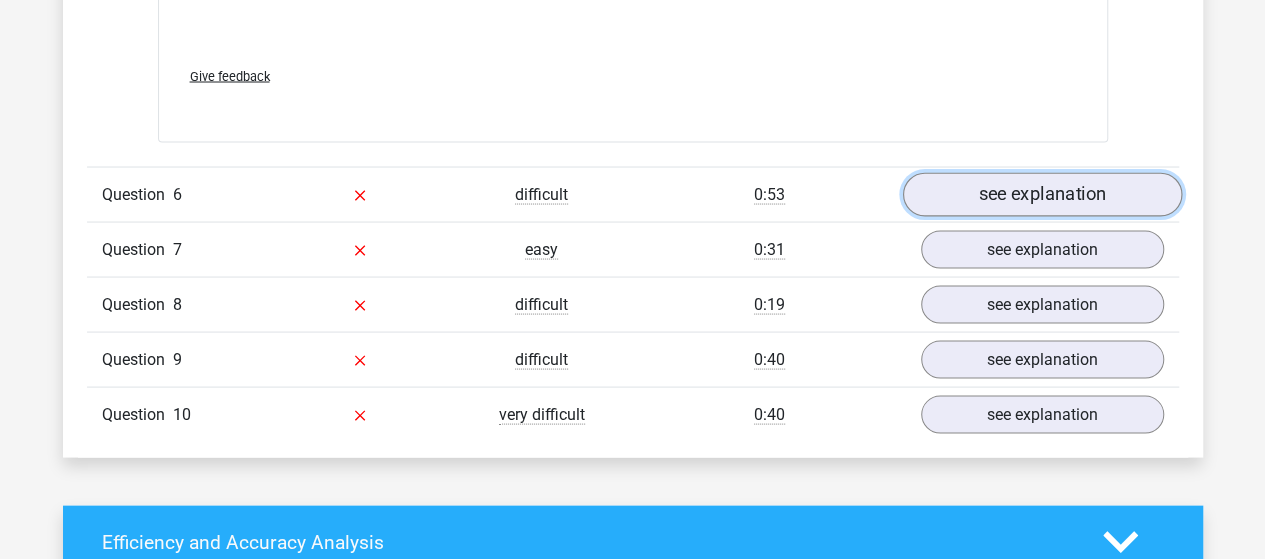 click on "see explanation" at bounding box center (1041, 194) 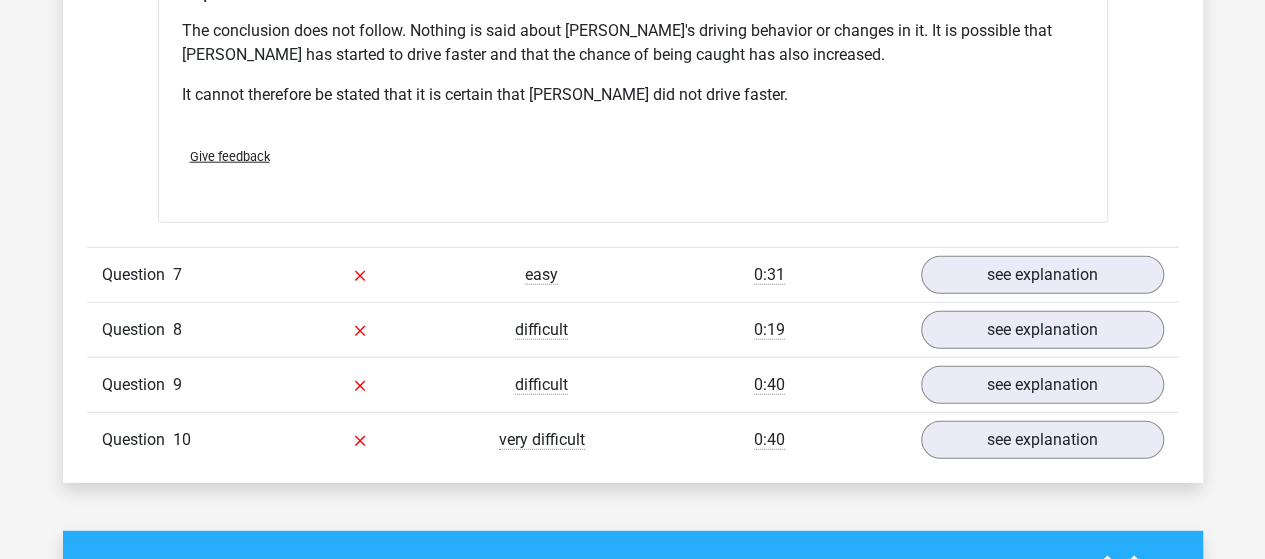 scroll, scrollTop: 6269, scrollLeft: 0, axis: vertical 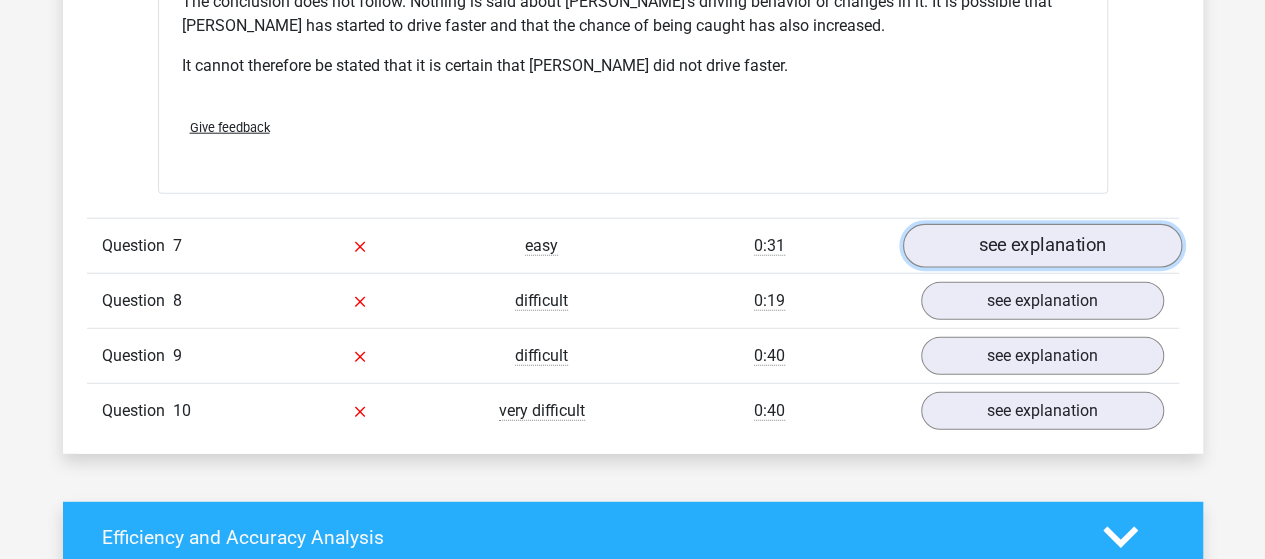 click on "see explanation" at bounding box center (1041, 246) 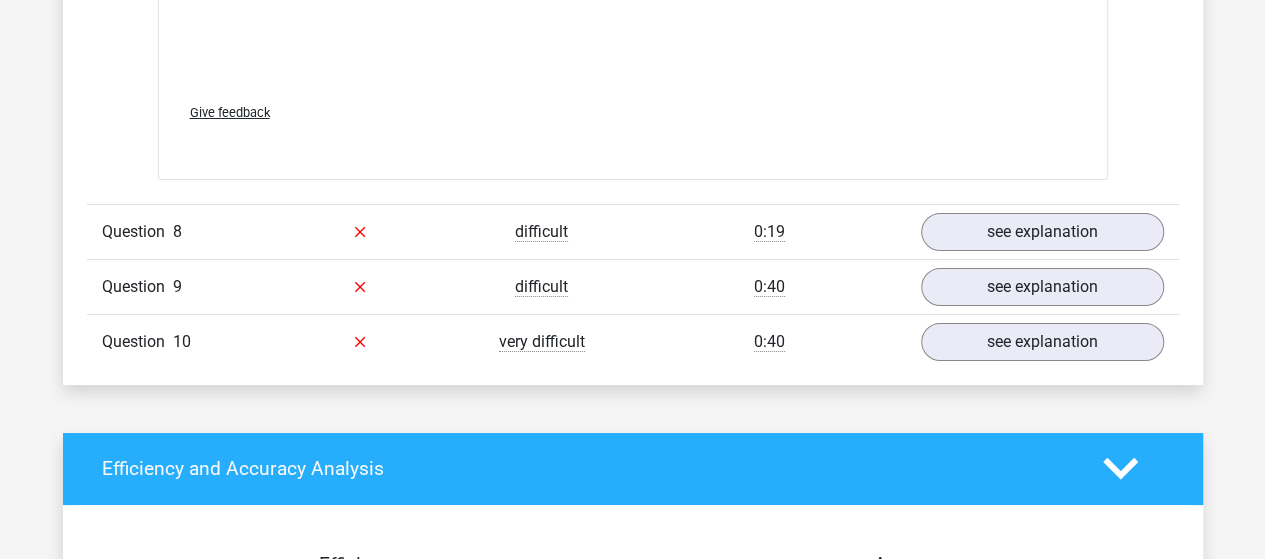 scroll, scrollTop: 7382, scrollLeft: 0, axis: vertical 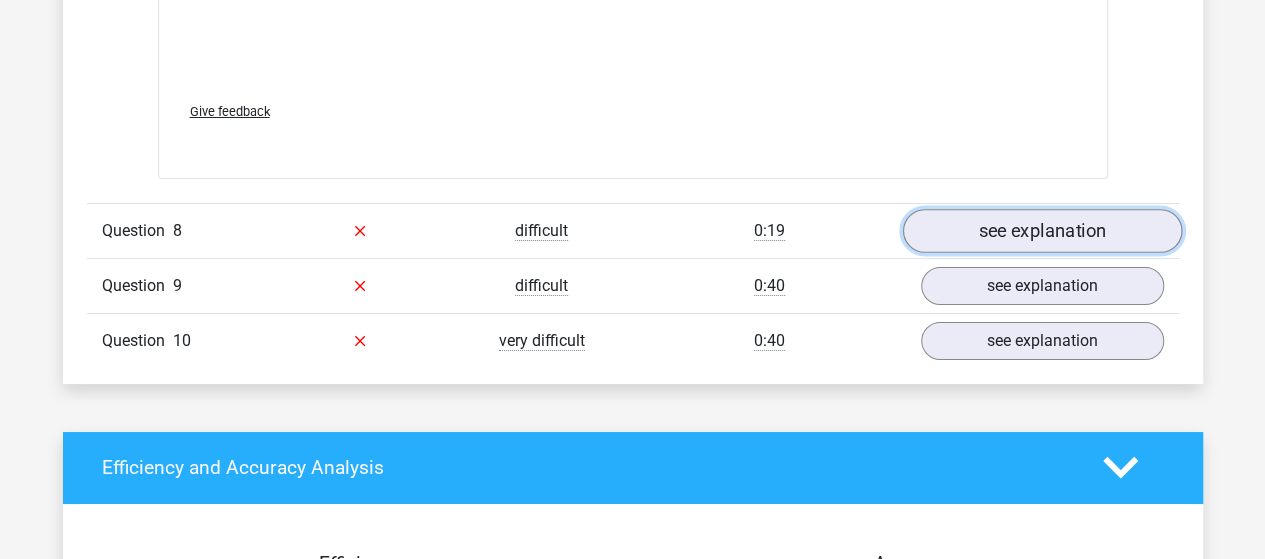 click on "see explanation" at bounding box center (1041, 231) 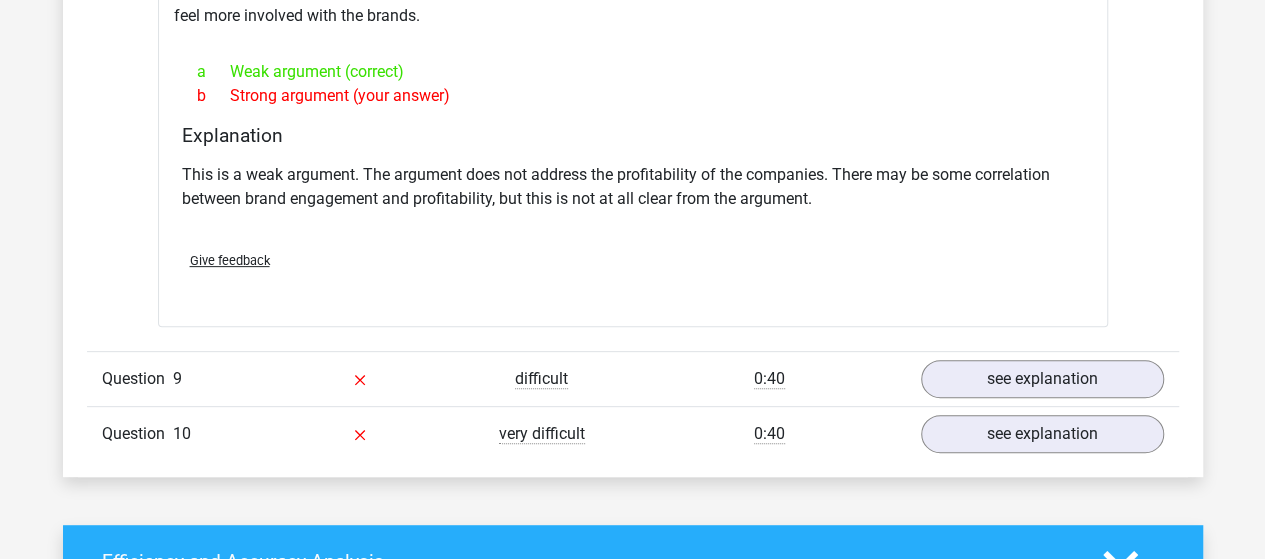scroll, scrollTop: 7828, scrollLeft: 0, axis: vertical 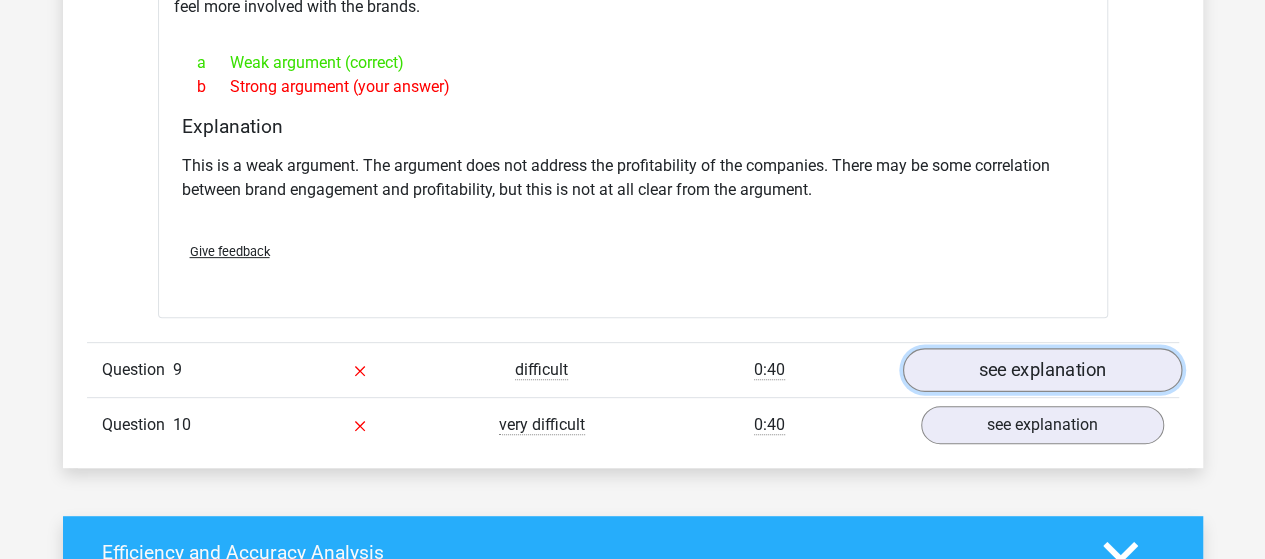click on "see explanation" at bounding box center [1041, 370] 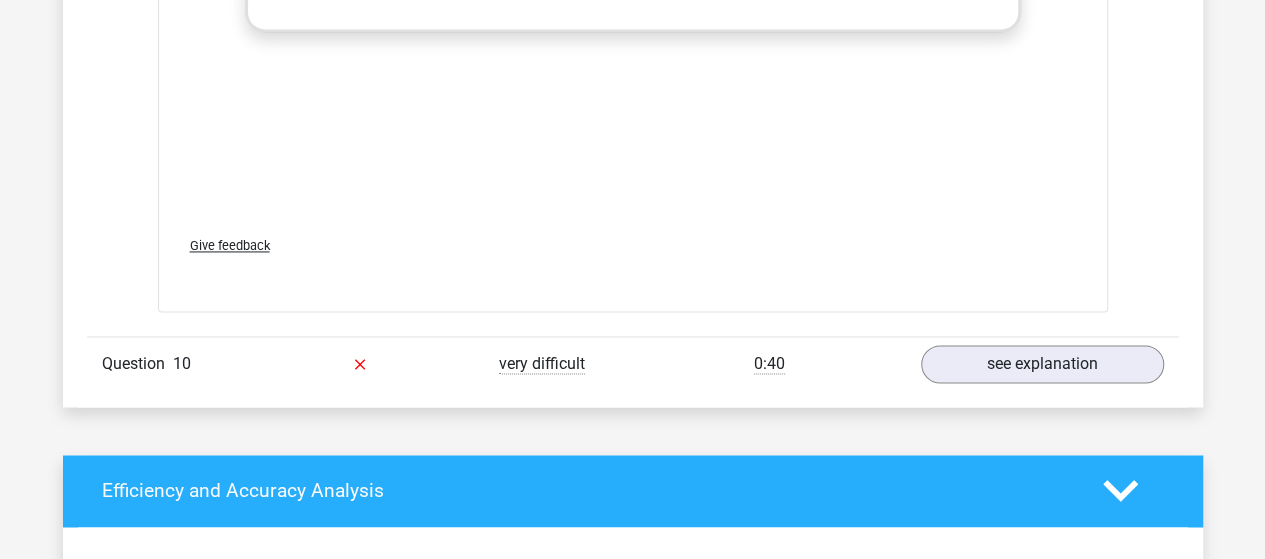 scroll, scrollTop: 8979, scrollLeft: 0, axis: vertical 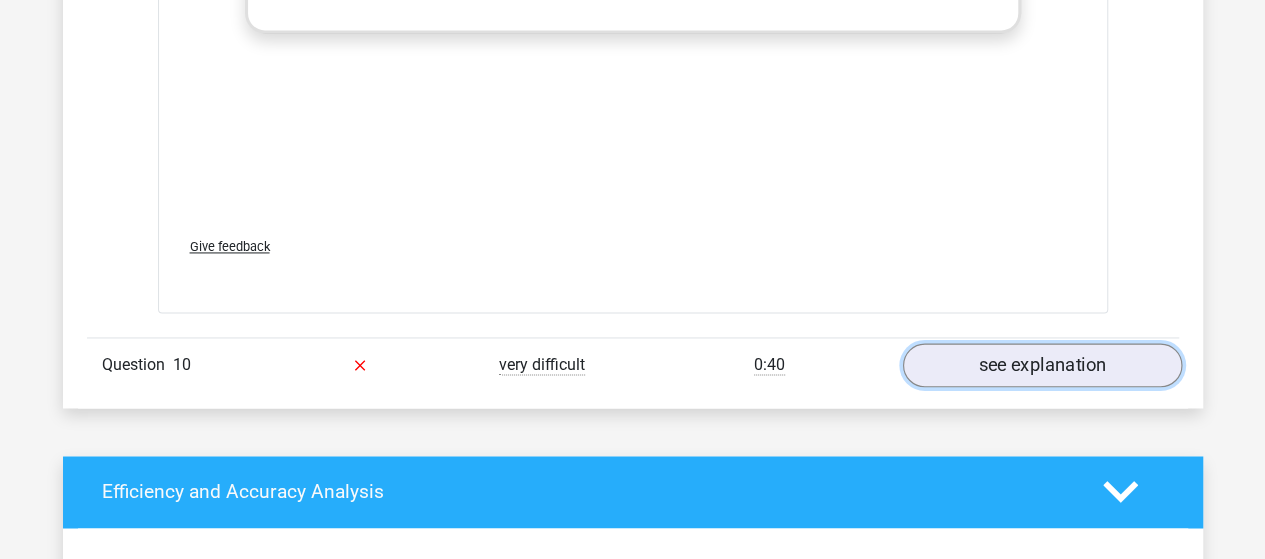 click on "see explanation" at bounding box center [1041, 365] 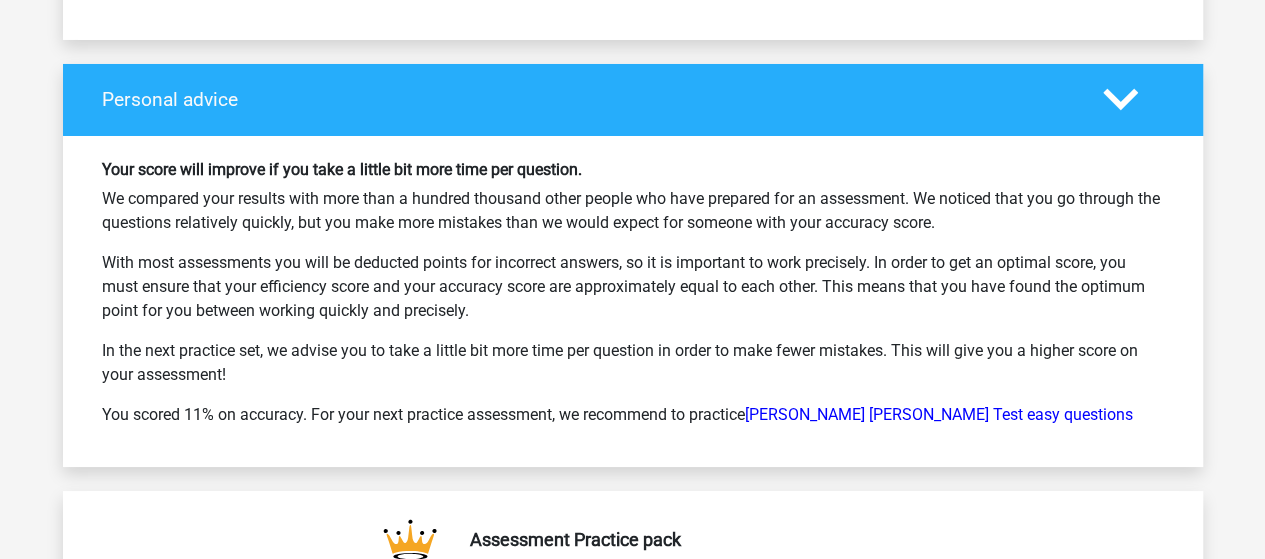 scroll, scrollTop: 11178, scrollLeft: 0, axis: vertical 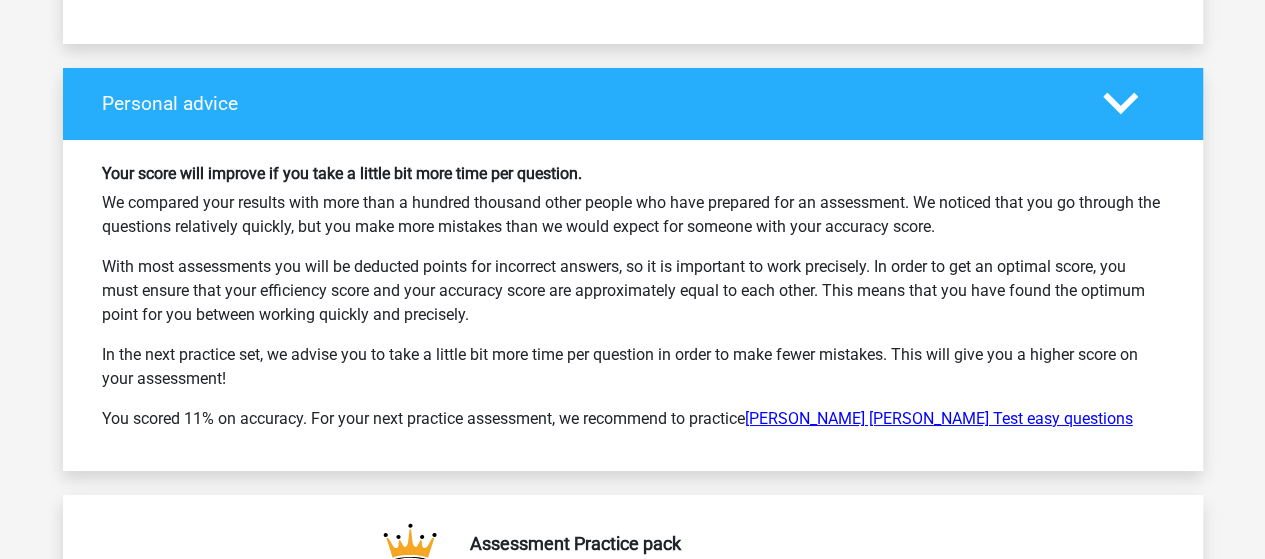 click on "[PERSON_NAME] [PERSON_NAME] Test easy questions" at bounding box center (939, 418) 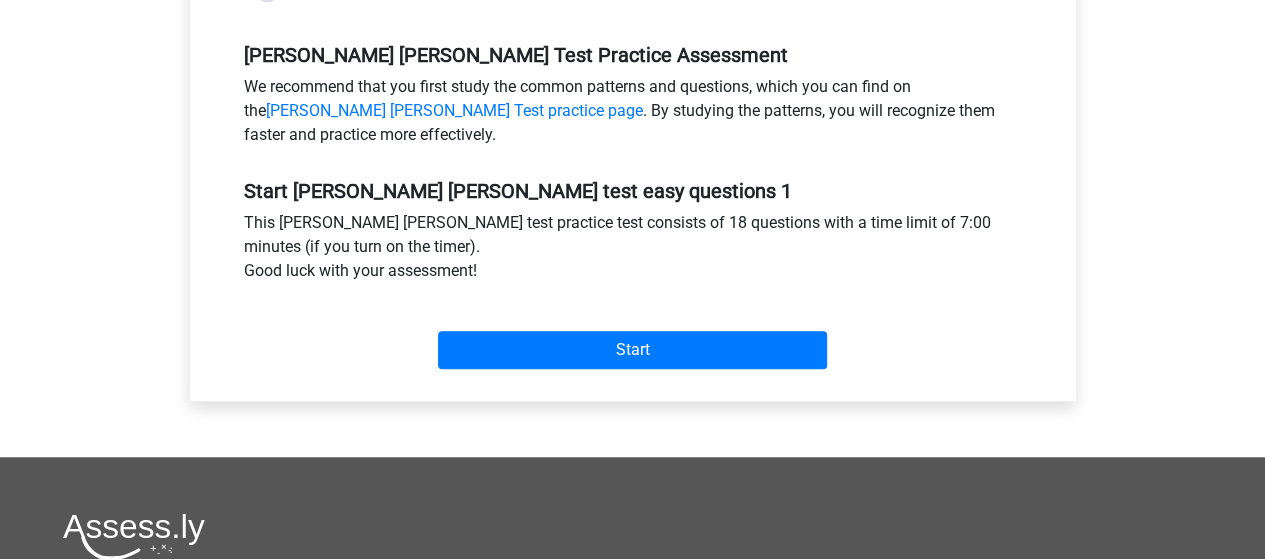 scroll, scrollTop: 604, scrollLeft: 0, axis: vertical 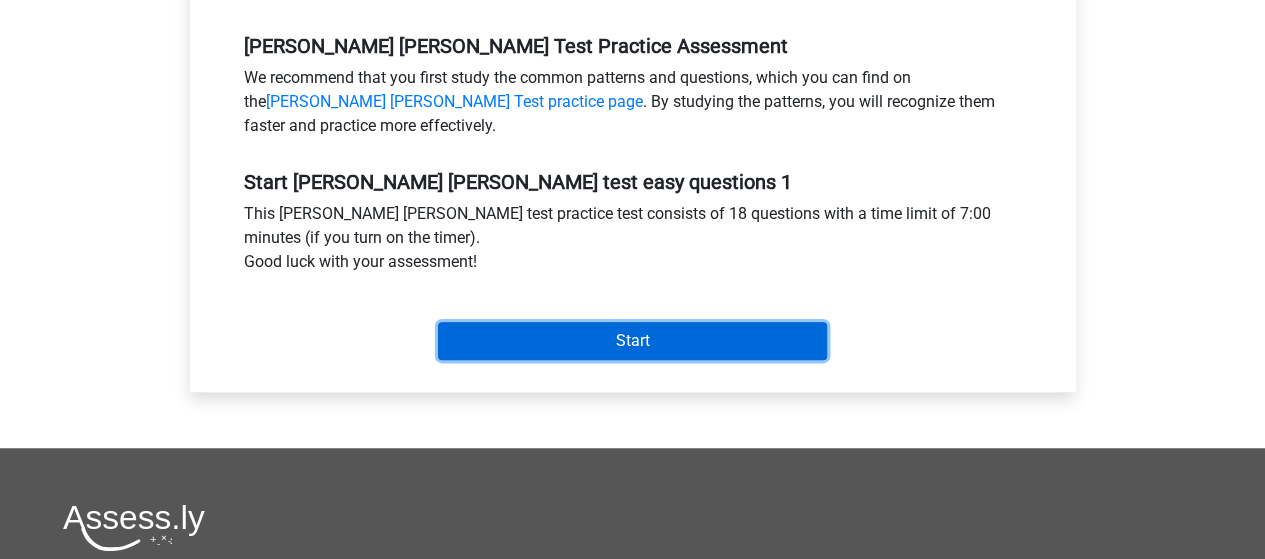 click on "Start" at bounding box center [632, 341] 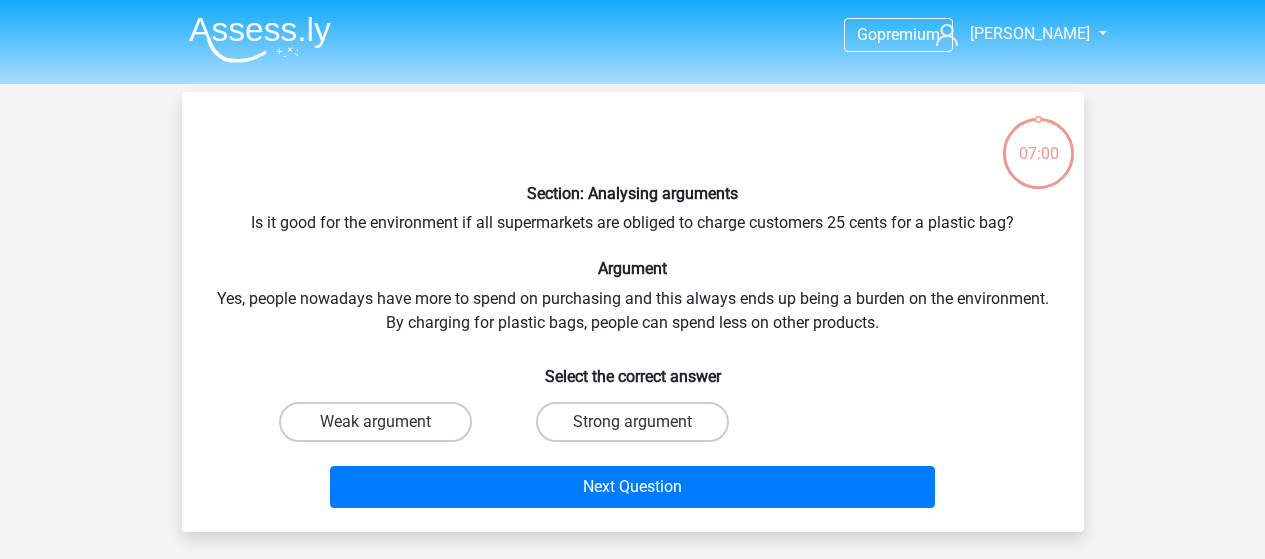 scroll, scrollTop: 0, scrollLeft: 0, axis: both 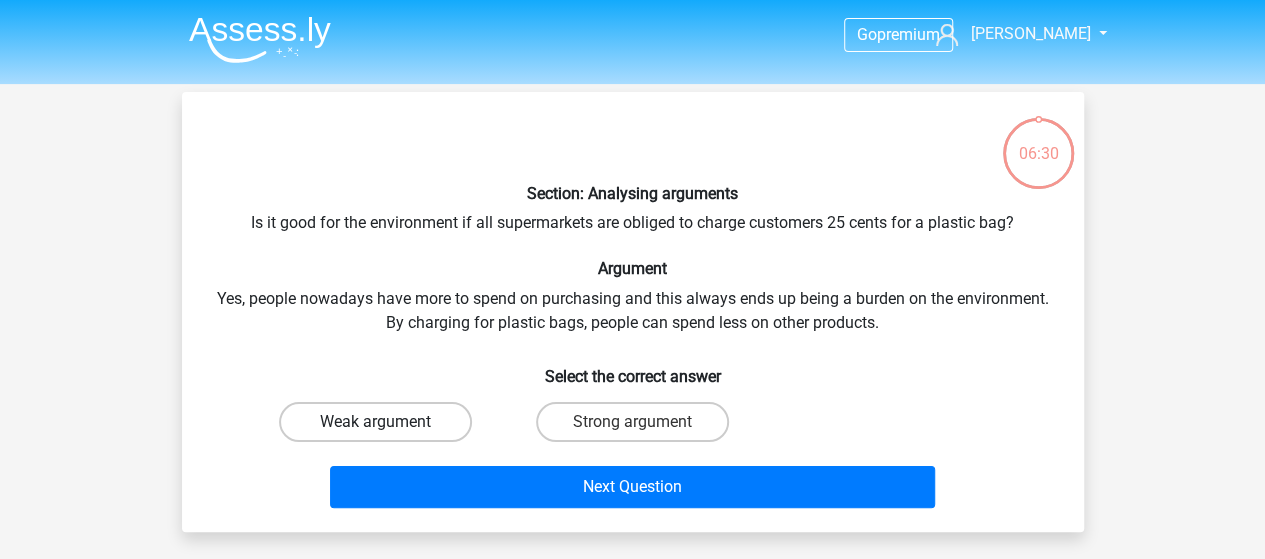 click on "Weak argument" at bounding box center (375, 422) 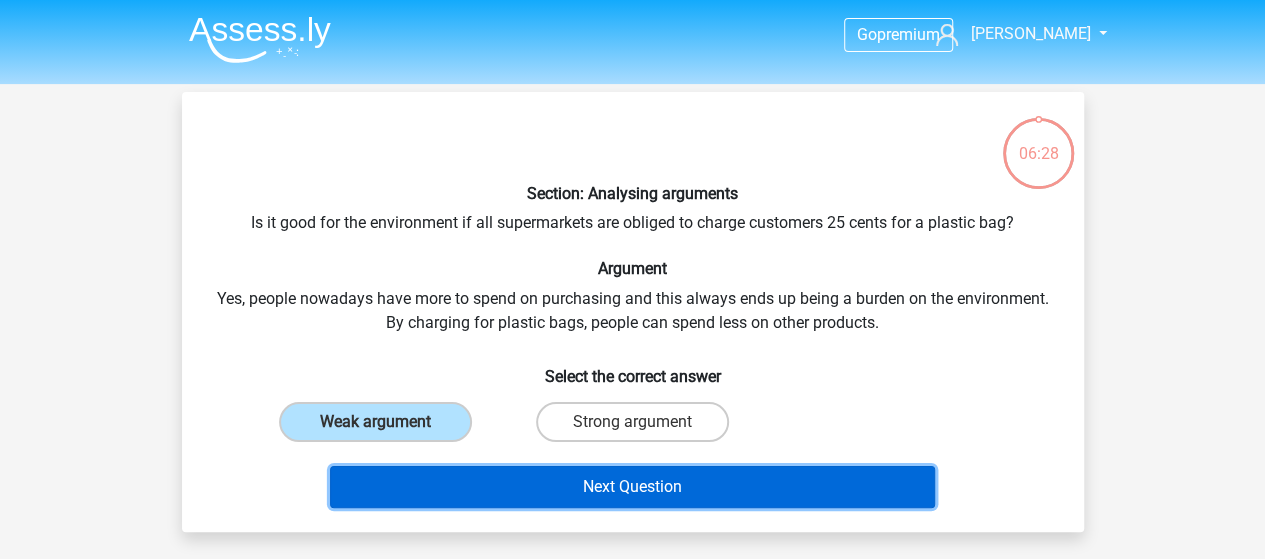 click on "Next Question" at bounding box center [632, 487] 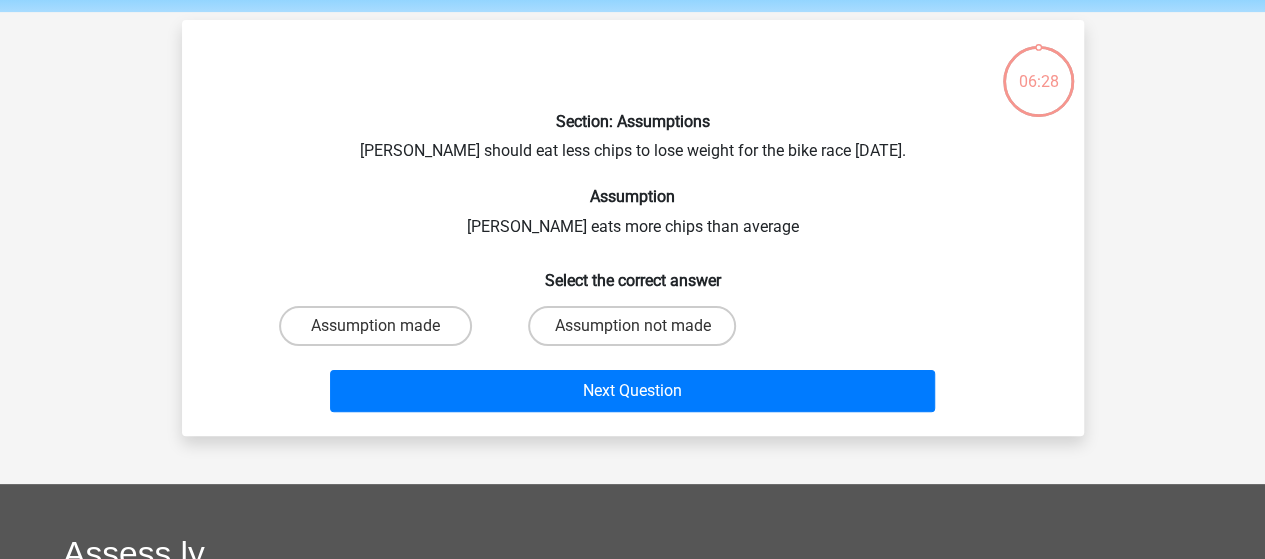 scroll, scrollTop: 92, scrollLeft: 0, axis: vertical 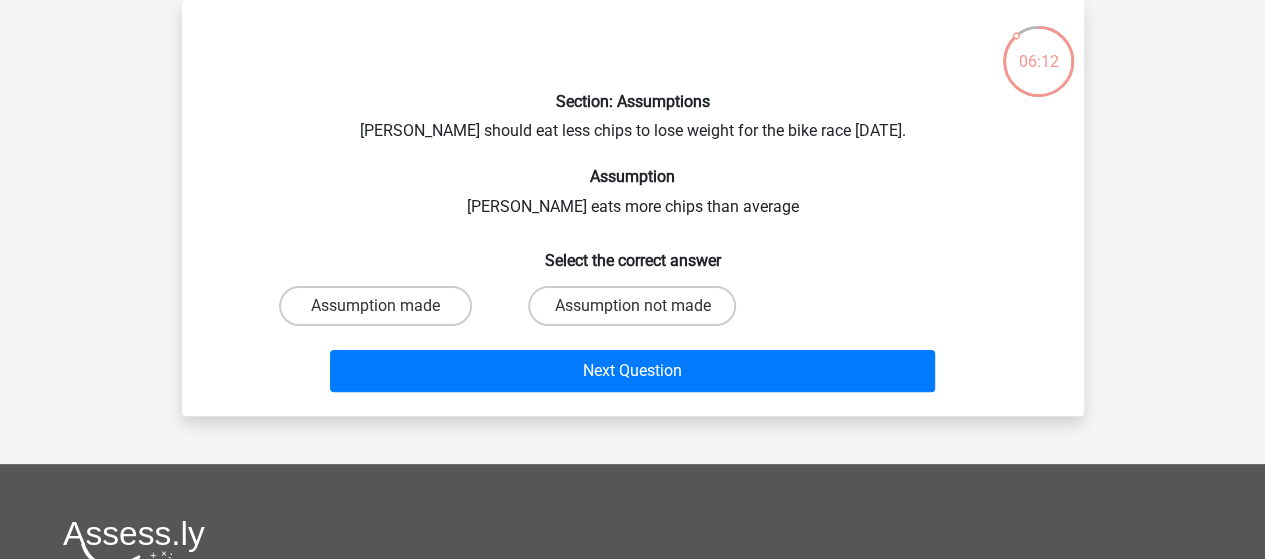 click on "Assumption not made" at bounding box center [638, 312] 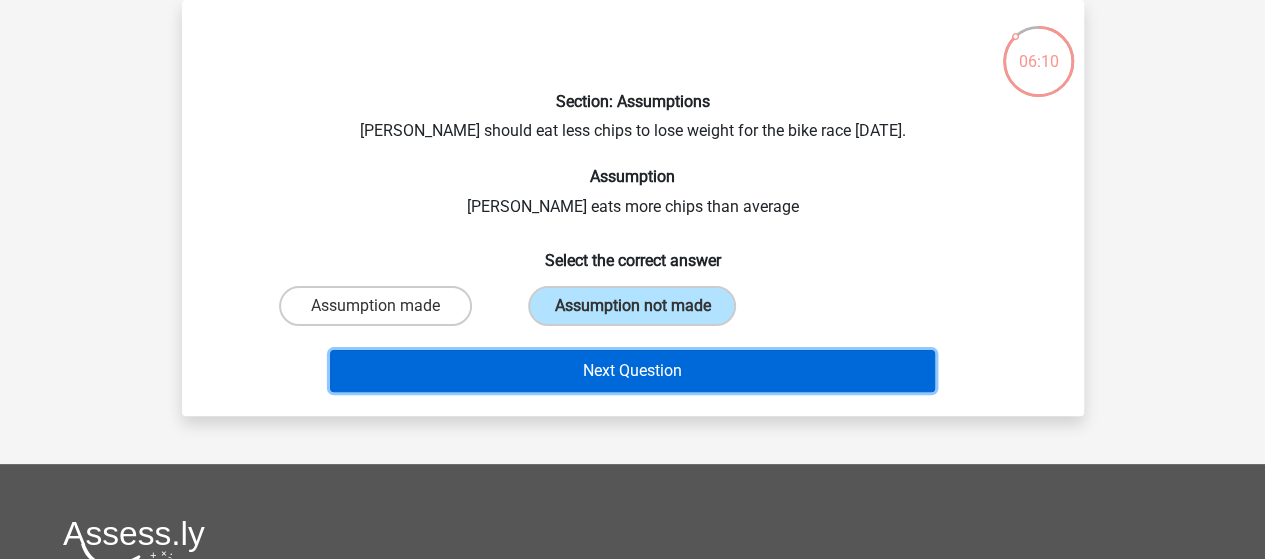 click on "Next Question" at bounding box center [632, 371] 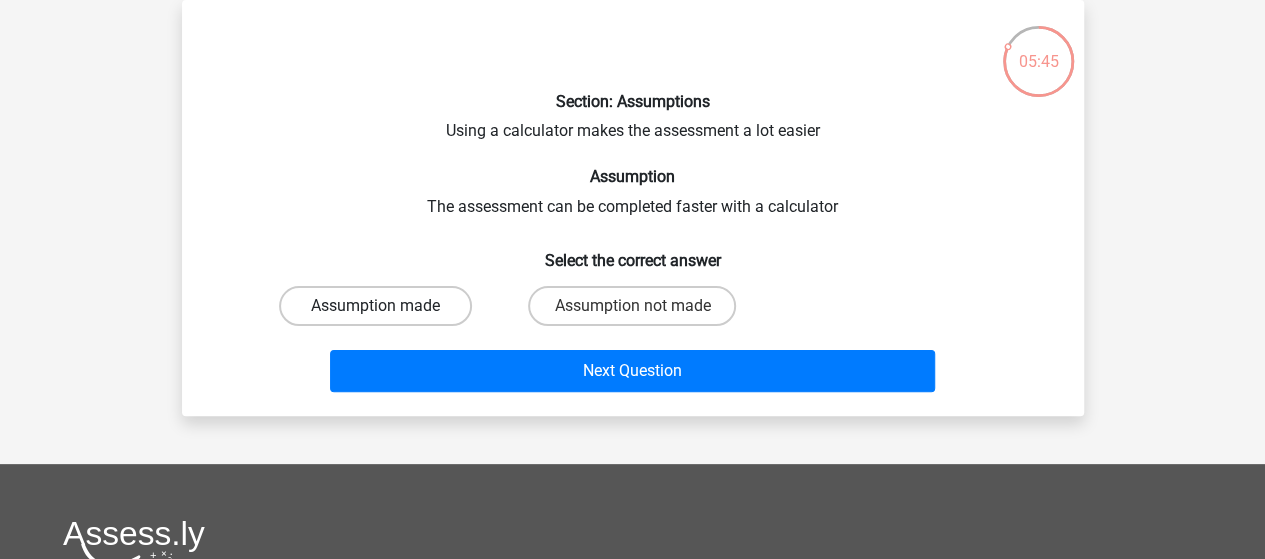 click on "Assumption made" at bounding box center (375, 306) 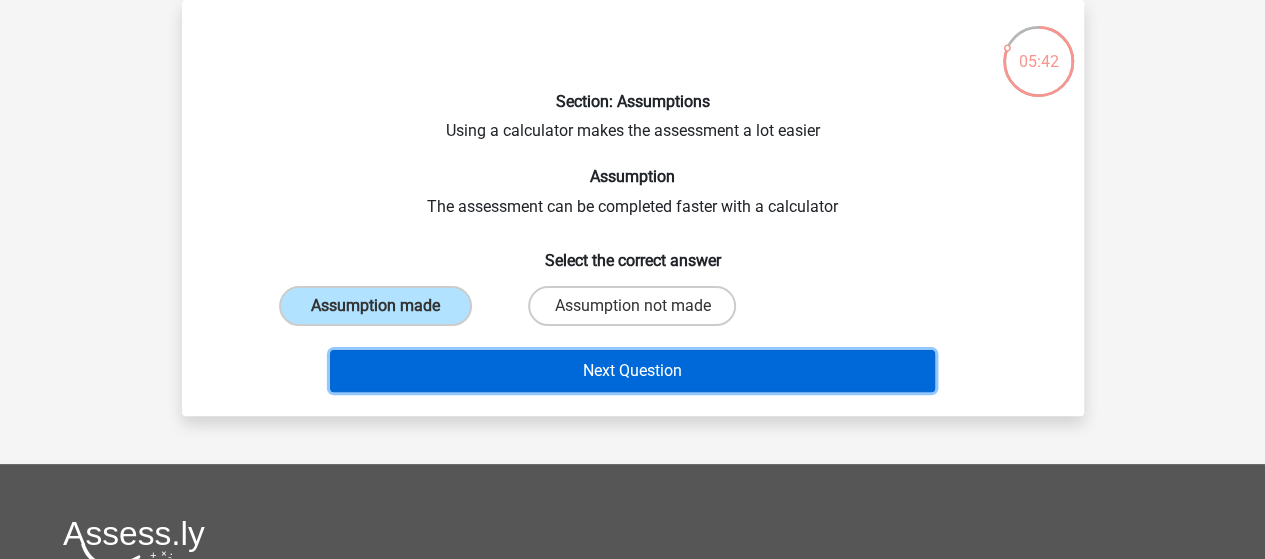 click on "Next Question" at bounding box center [632, 371] 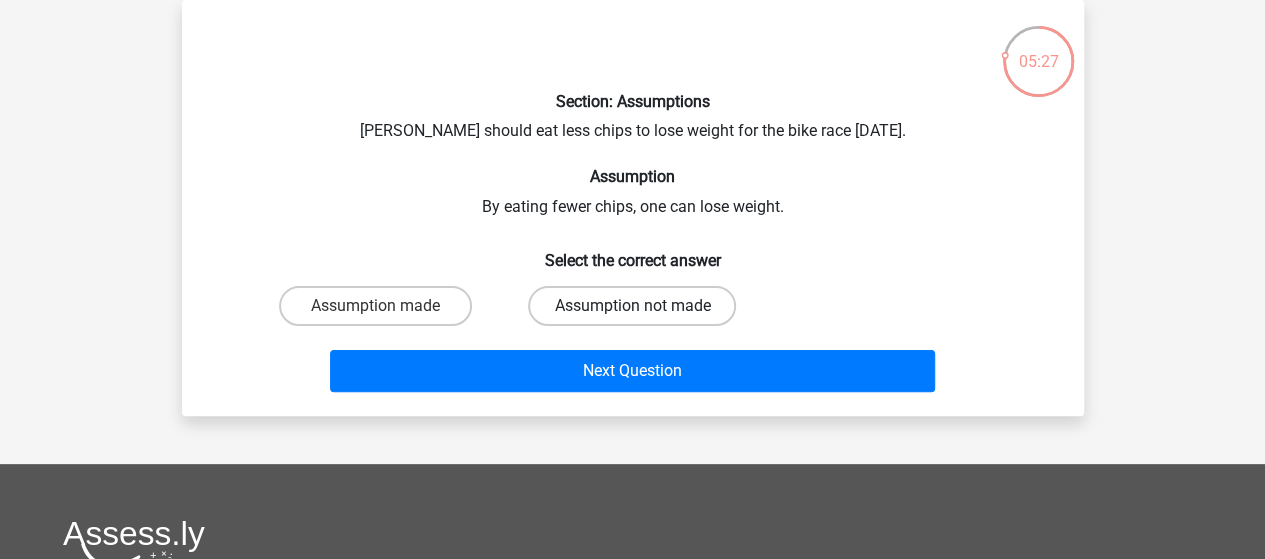 click on "Assumption not made" at bounding box center (632, 306) 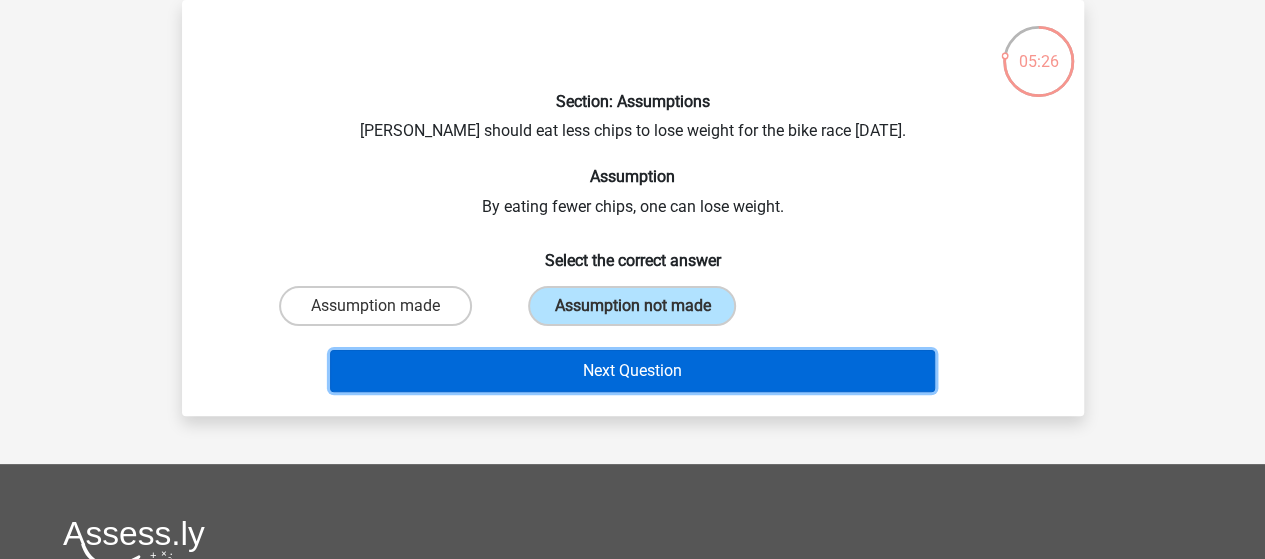 click on "Next Question" at bounding box center [632, 371] 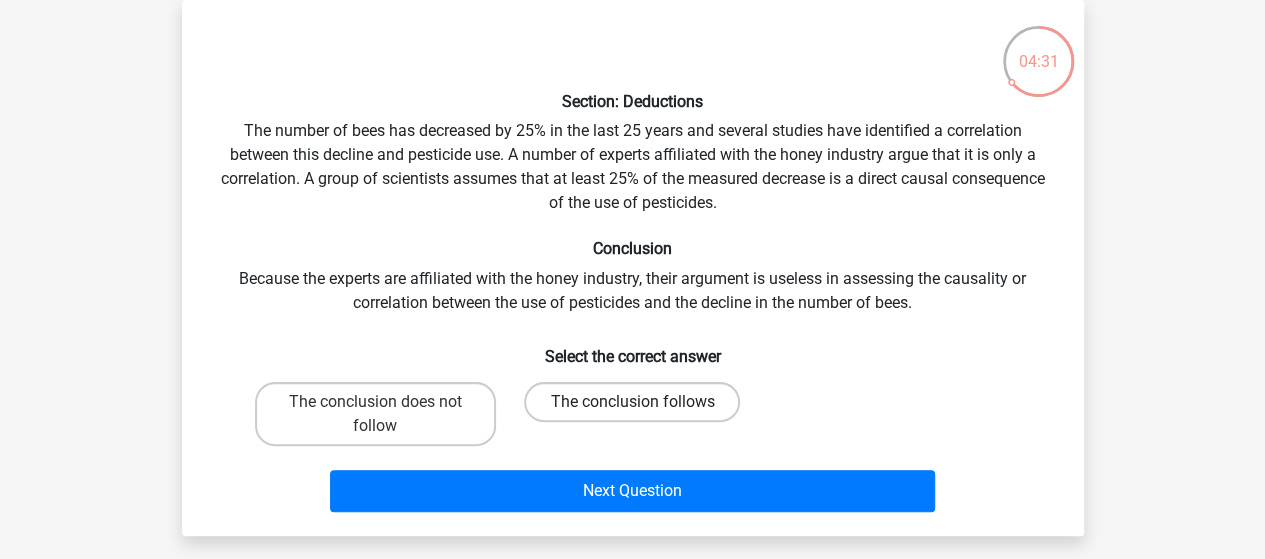 click on "The conclusion follows" at bounding box center [632, 402] 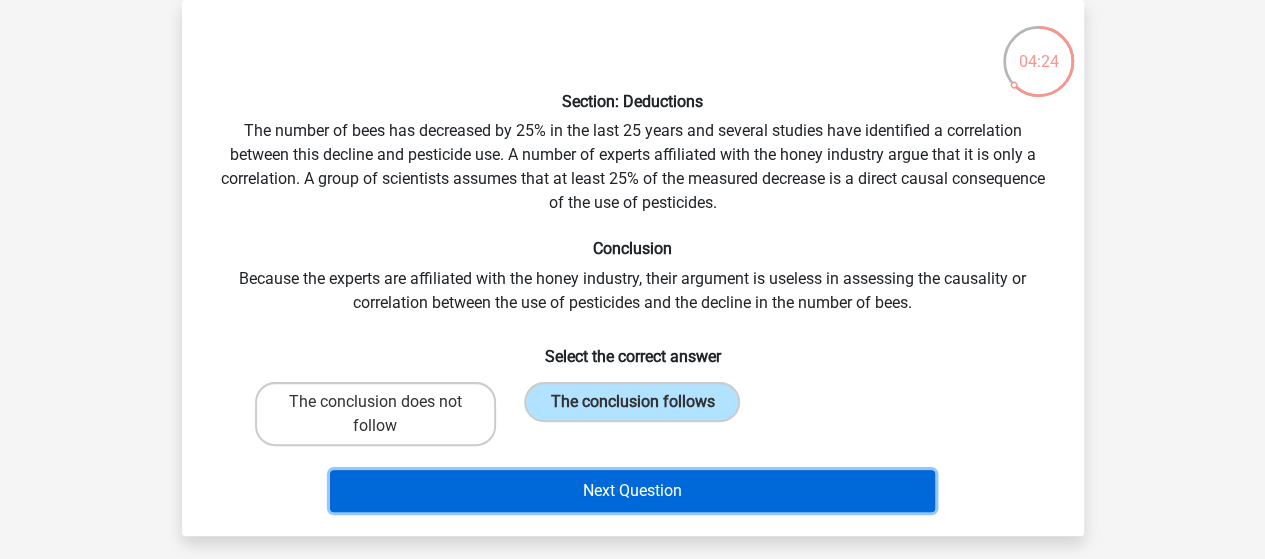 click on "Next Question" at bounding box center [632, 491] 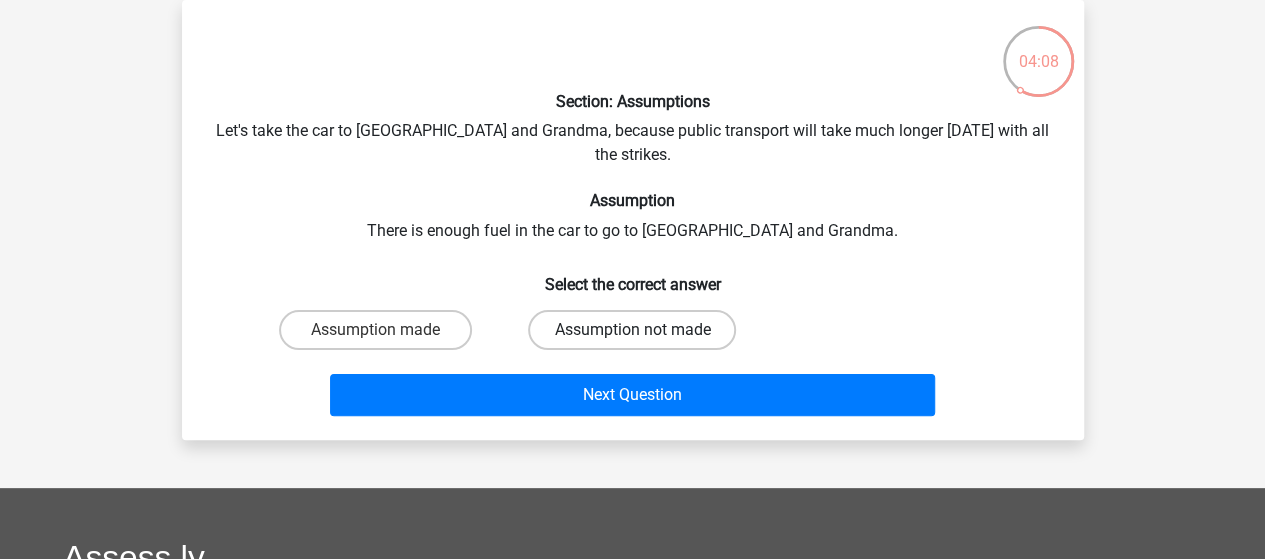 click on "Assumption not made" at bounding box center [632, 330] 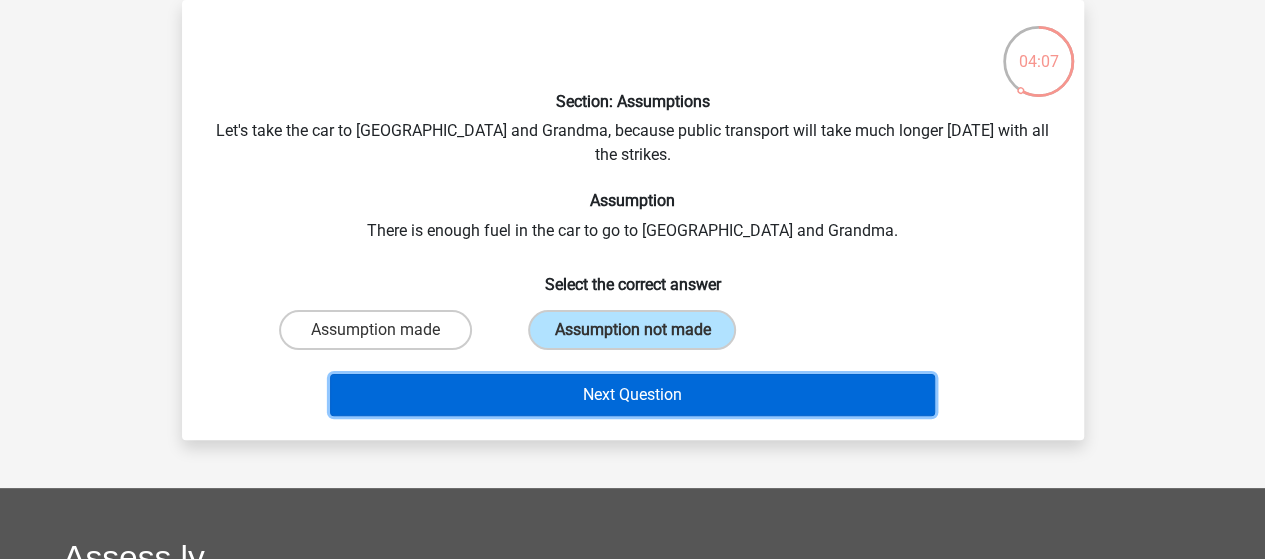 click on "Next Question" at bounding box center (632, 395) 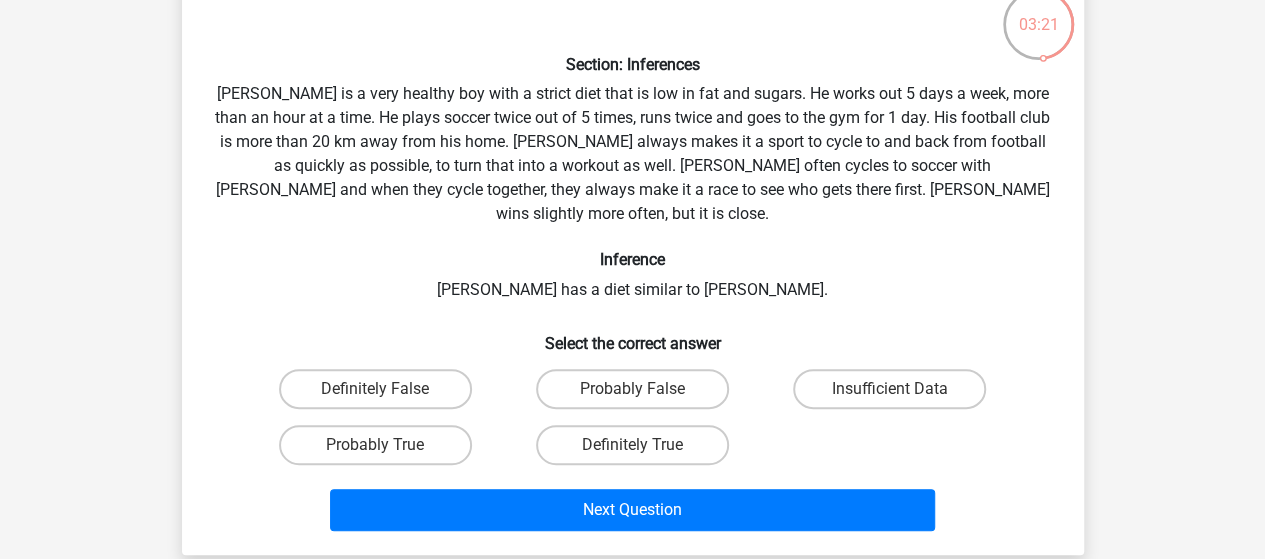 scroll, scrollTop: 132, scrollLeft: 0, axis: vertical 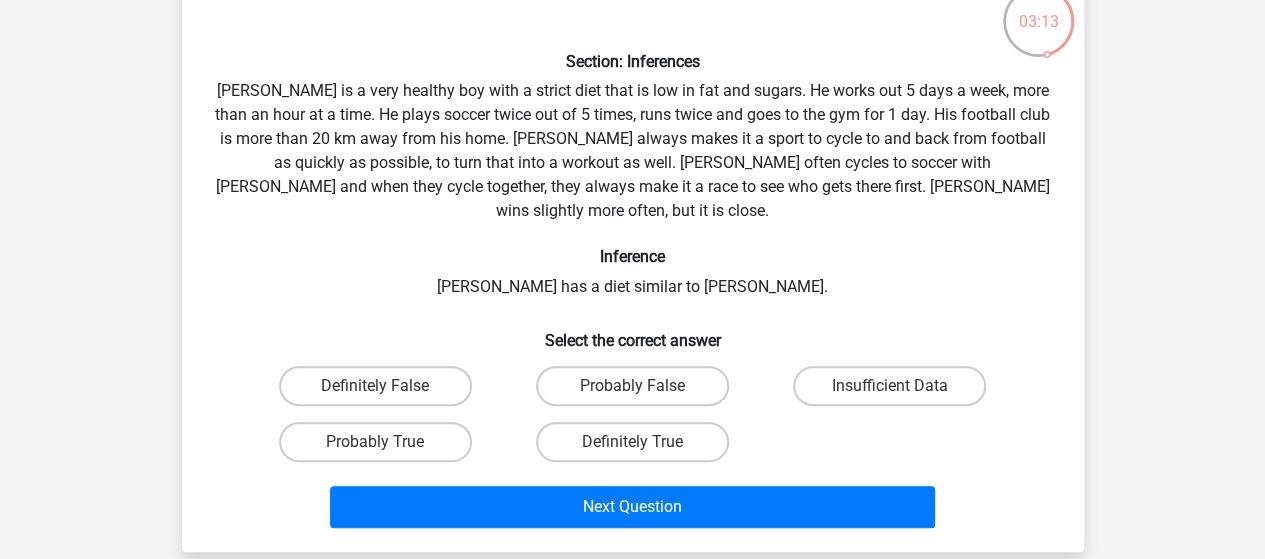 click on "Insufficient Data" at bounding box center (896, 392) 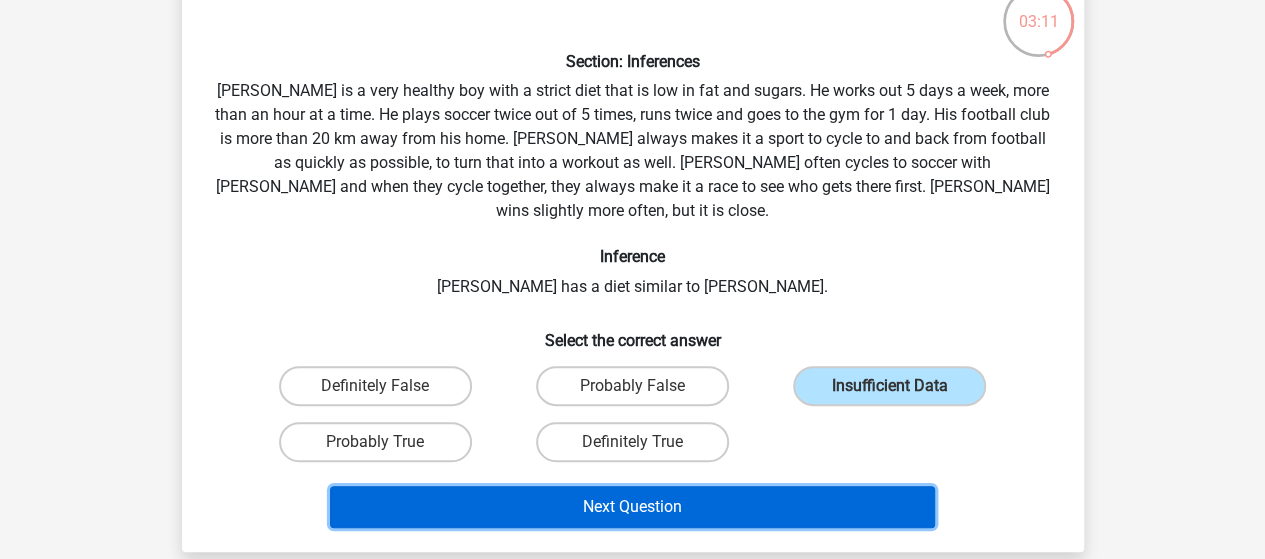 click on "Next Question" at bounding box center [632, 507] 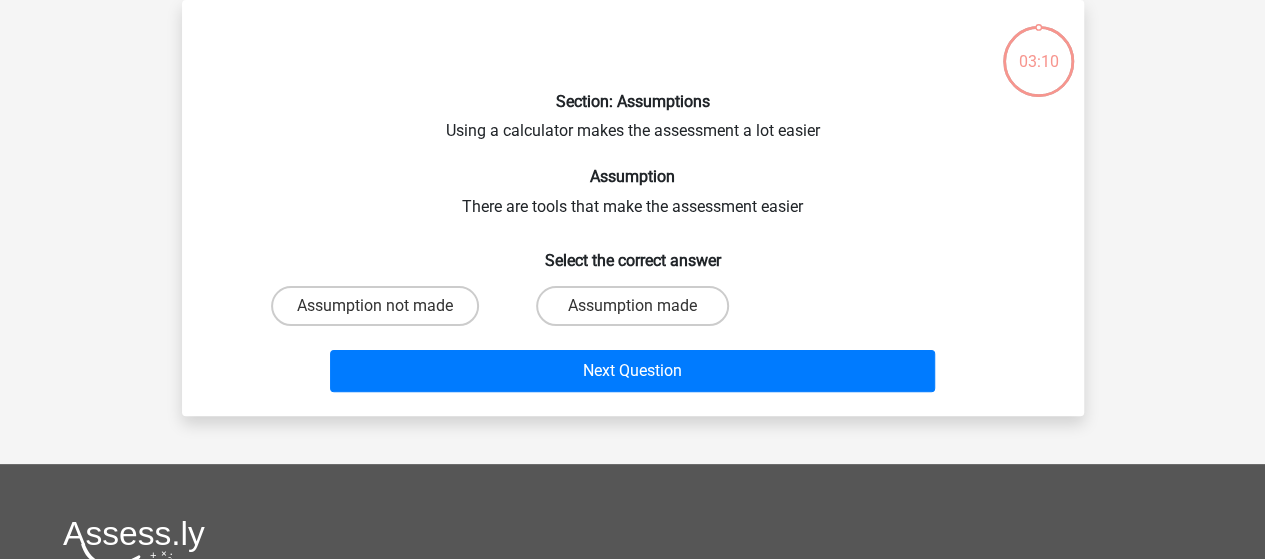 scroll, scrollTop: 92, scrollLeft: 0, axis: vertical 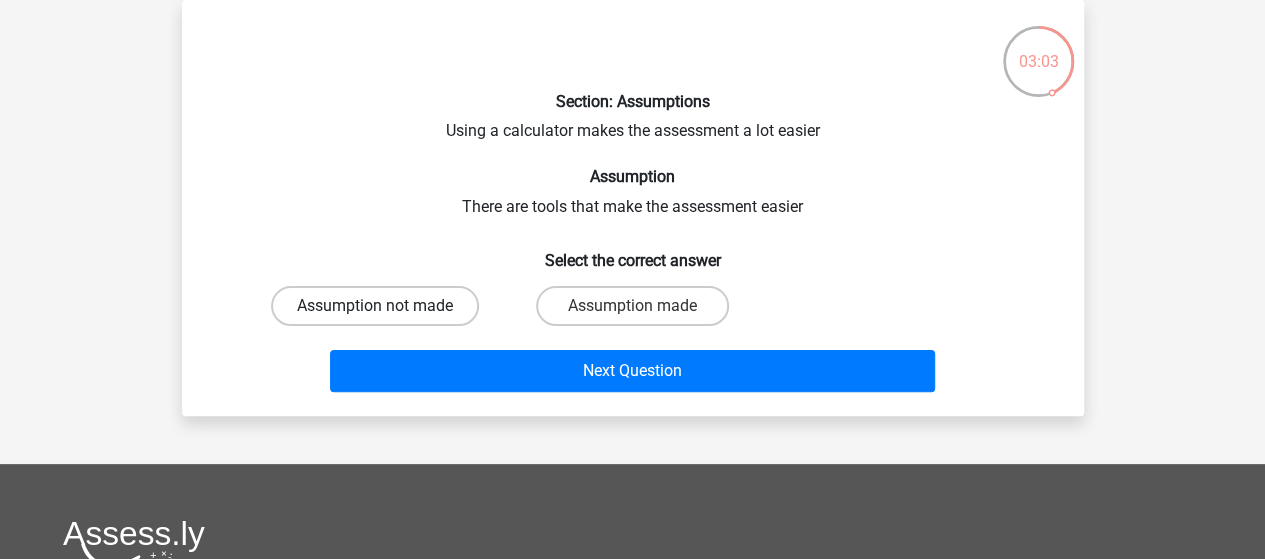 click on "Assumption not made" at bounding box center (375, 306) 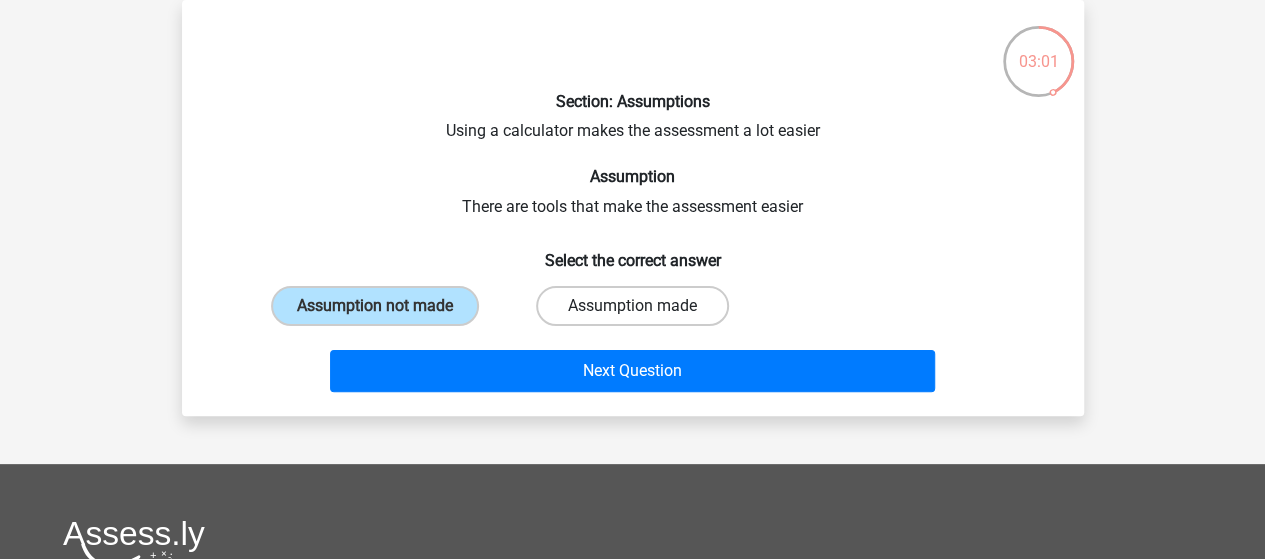 click on "Assumption made" at bounding box center [632, 306] 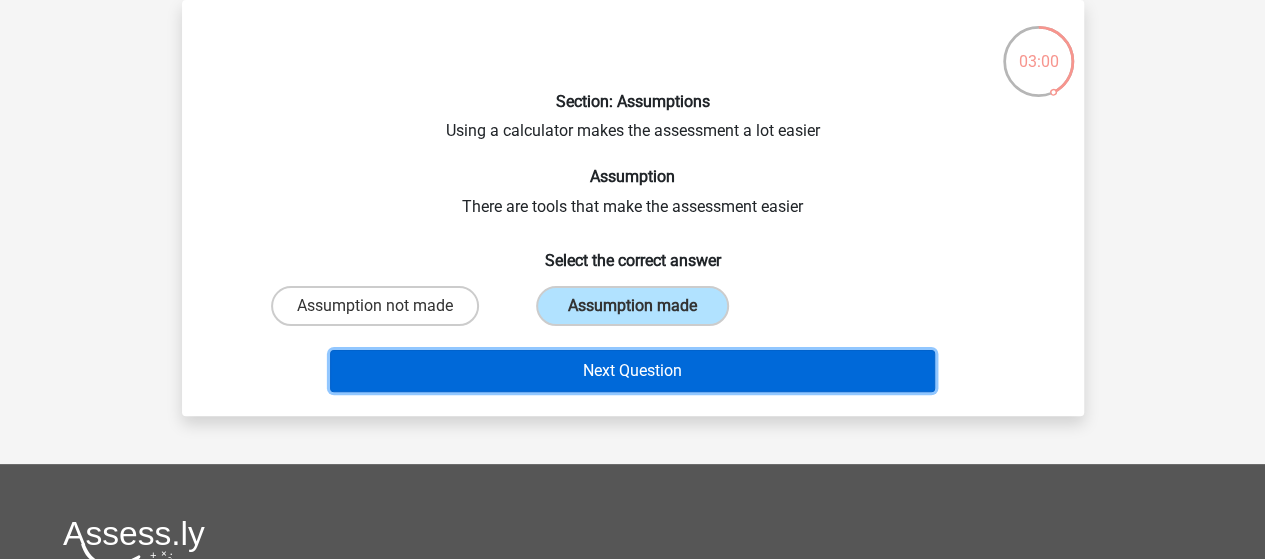 click on "Next Question" at bounding box center (632, 371) 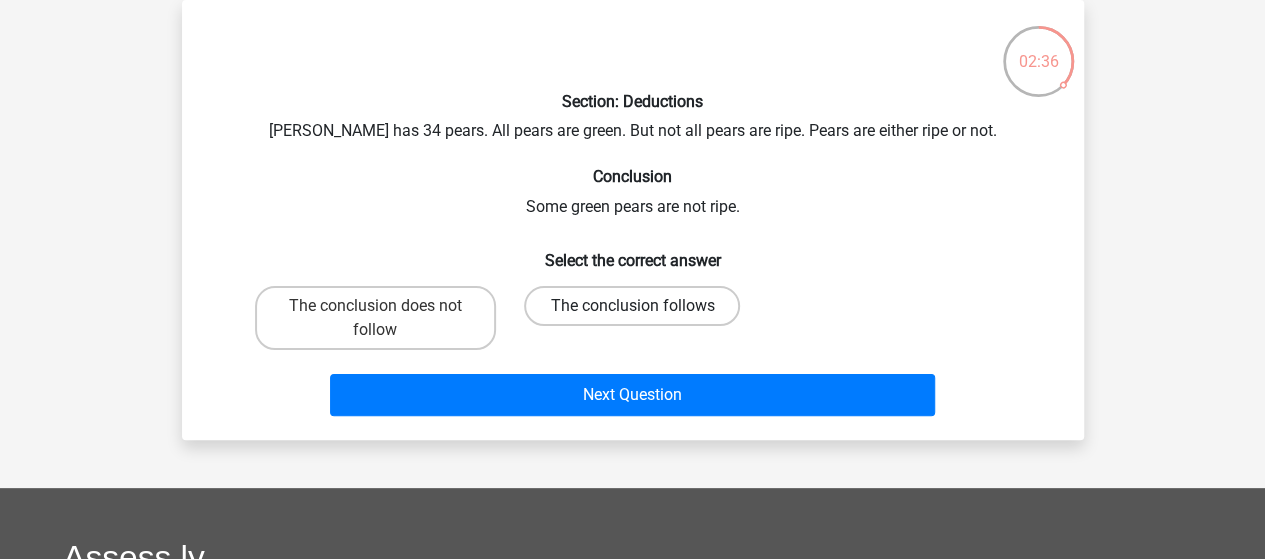 click on "The conclusion follows" at bounding box center (632, 306) 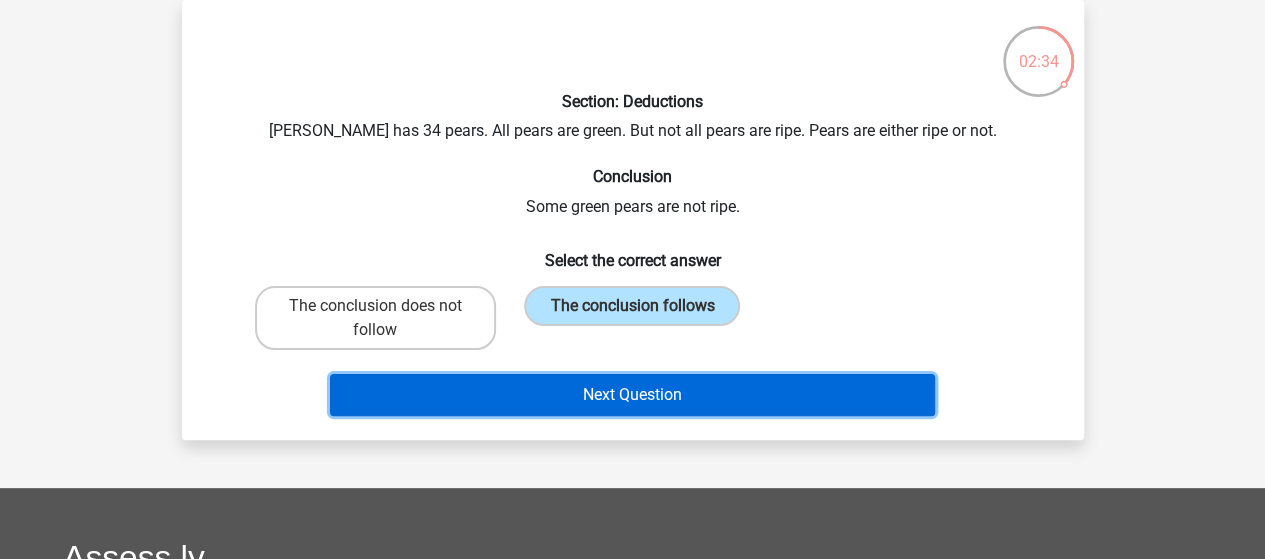 click on "Next Question" at bounding box center [632, 395] 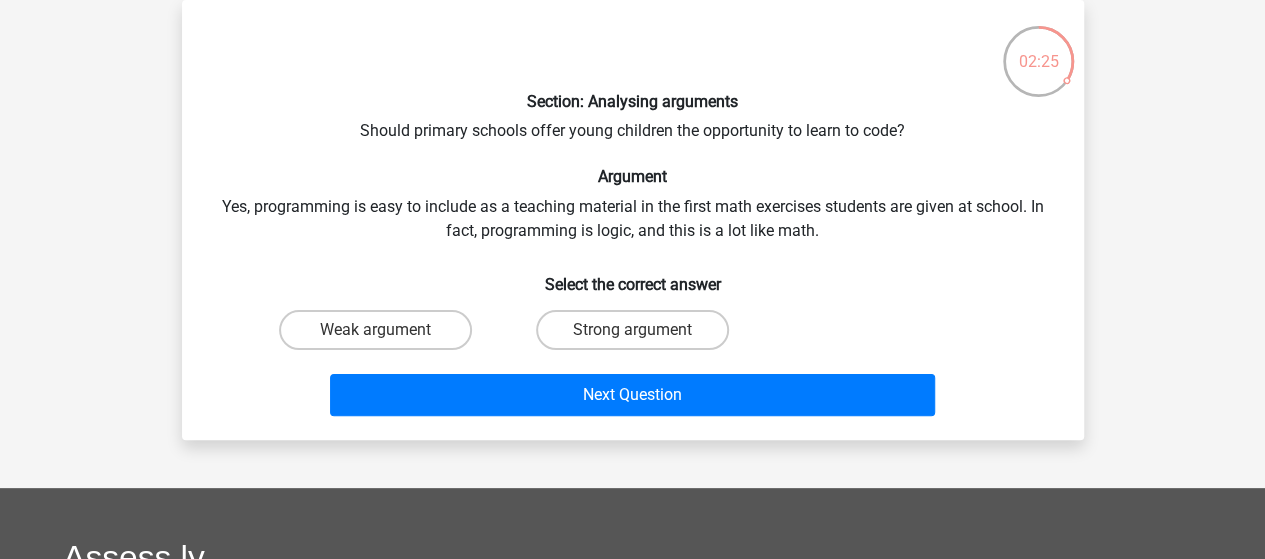 click on "Weak argument" at bounding box center (381, 336) 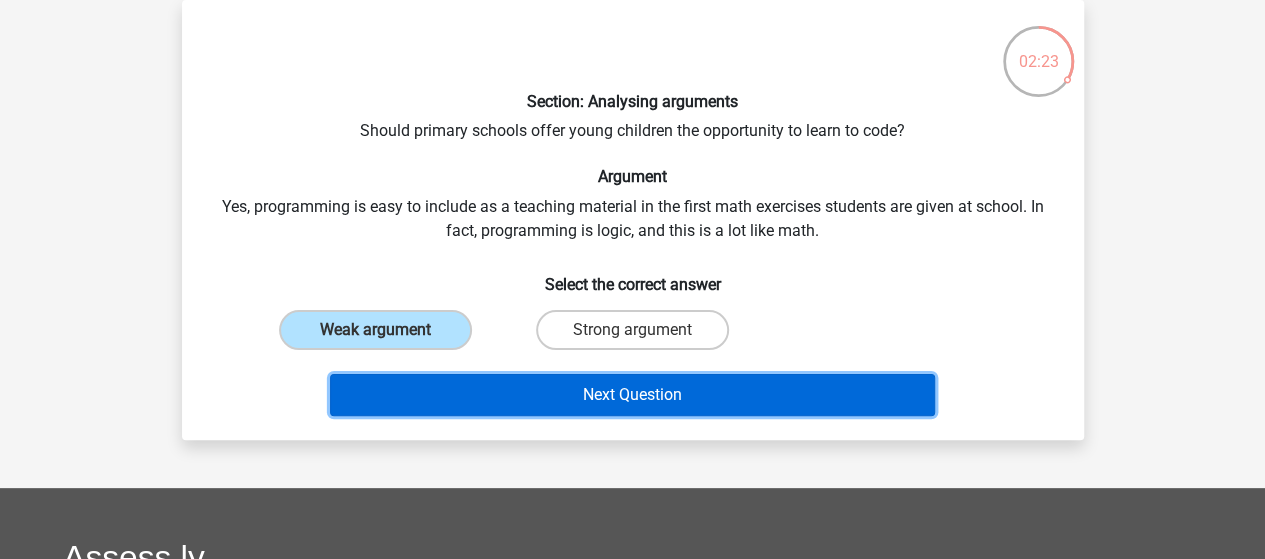 click on "Next Question" at bounding box center (632, 395) 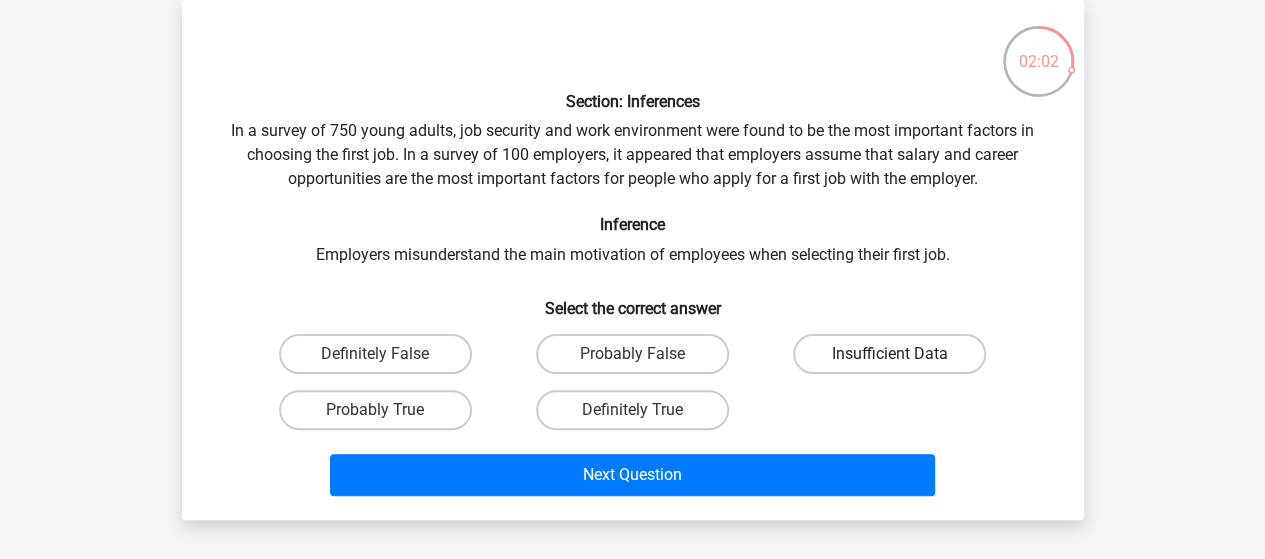 click on "Insufficient Data" at bounding box center (889, 354) 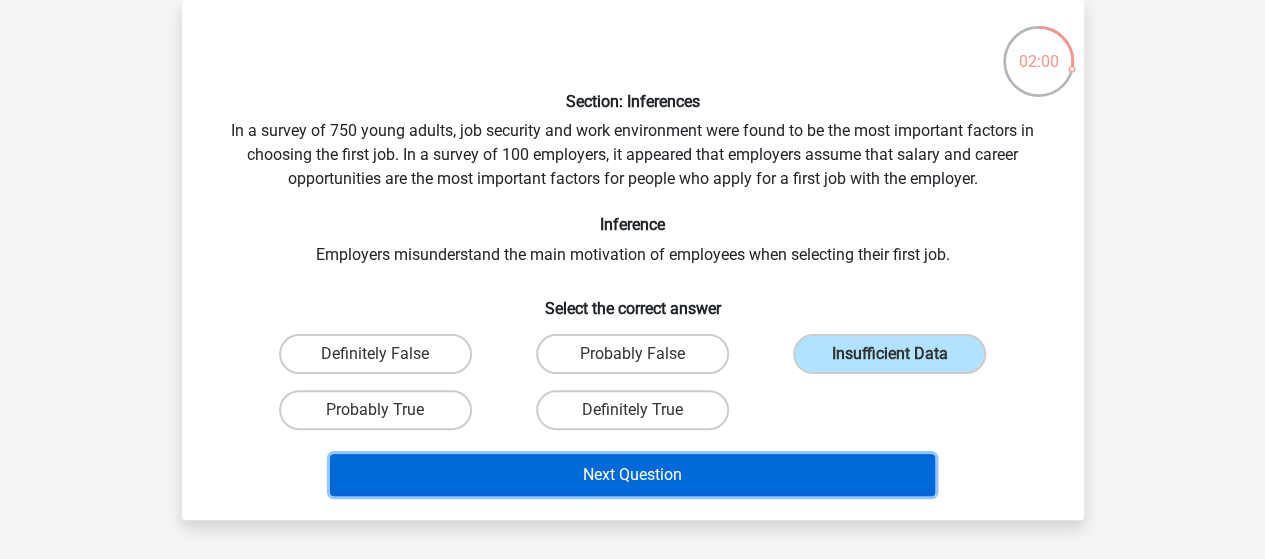 click on "Next Question" at bounding box center (632, 475) 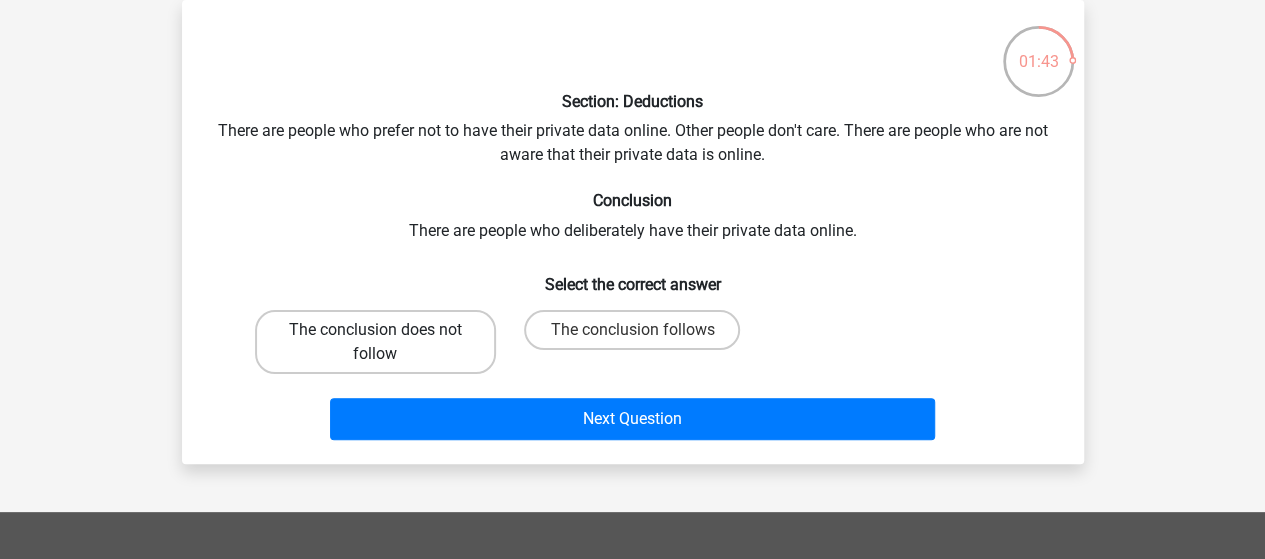 click on "The conclusion does not follow" at bounding box center [375, 342] 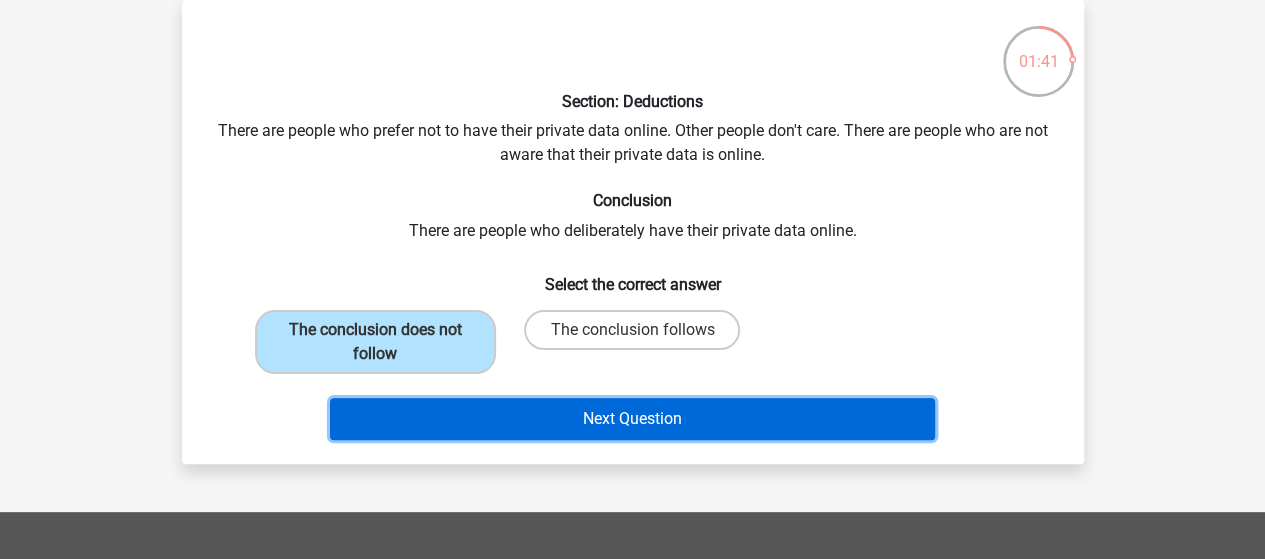 click on "Next Question" at bounding box center [632, 419] 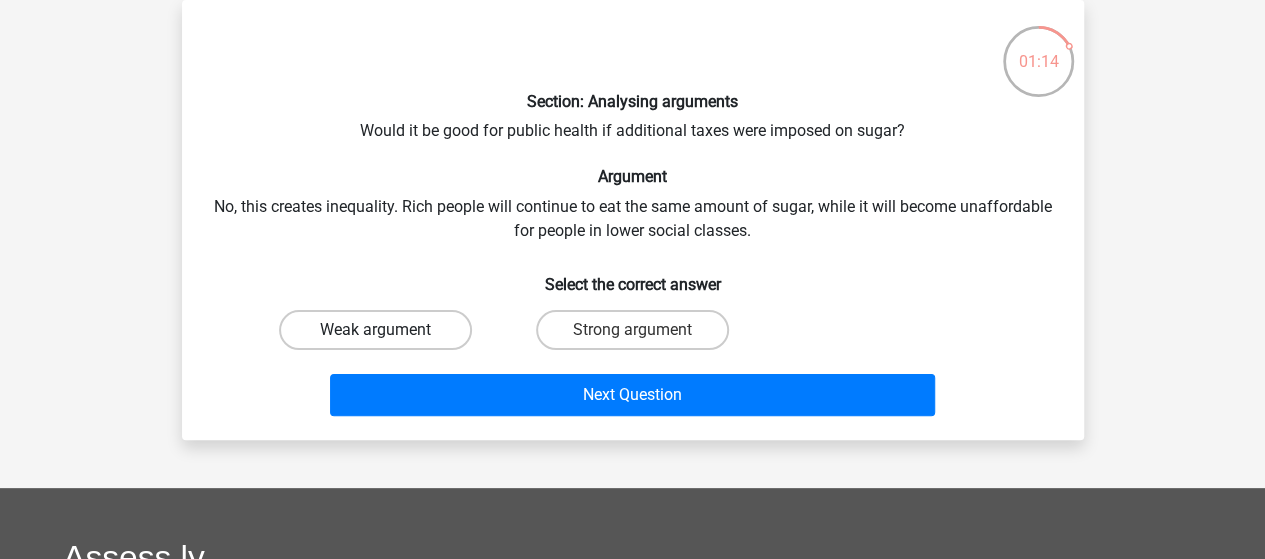 click on "Weak argument" at bounding box center [375, 330] 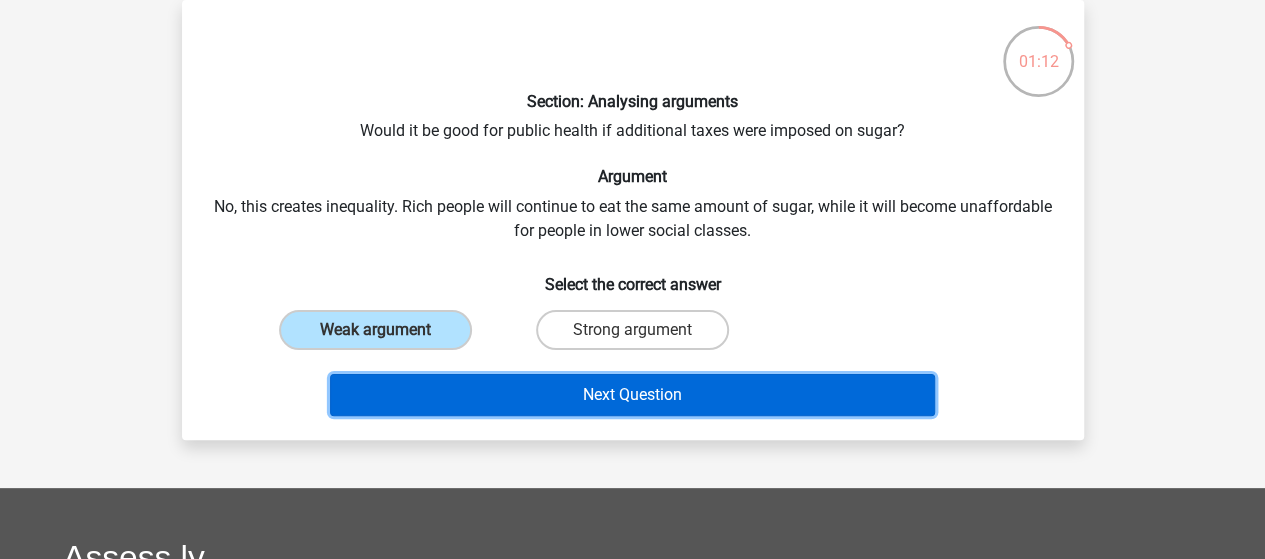 click on "Next Question" at bounding box center [632, 395] 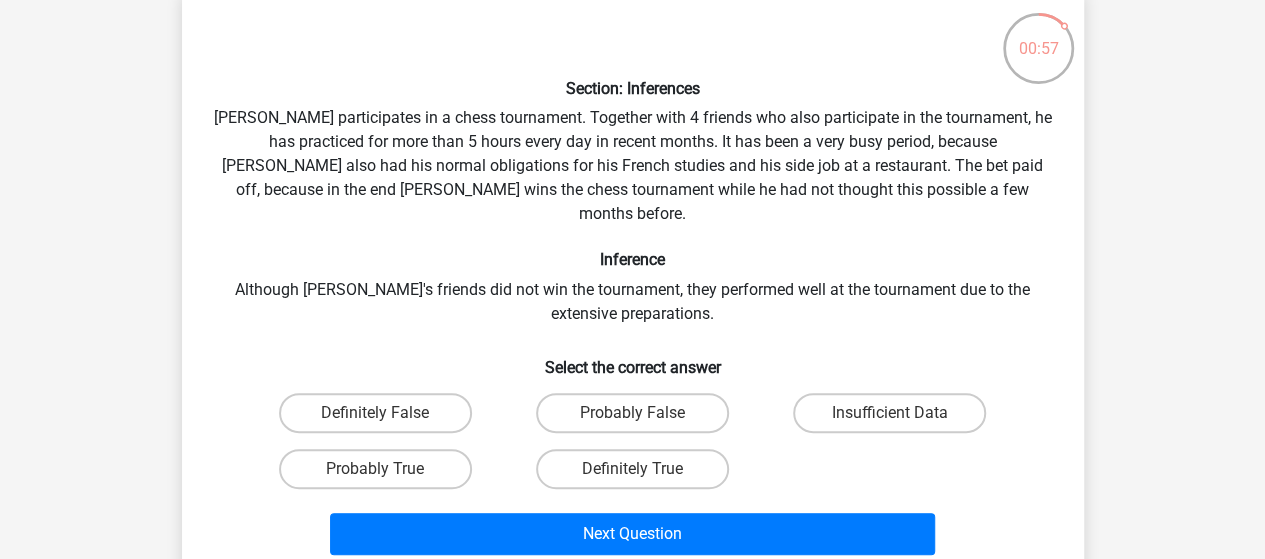 scroll, scrollTop: 104, scrollLeft: 0, axis: vertical 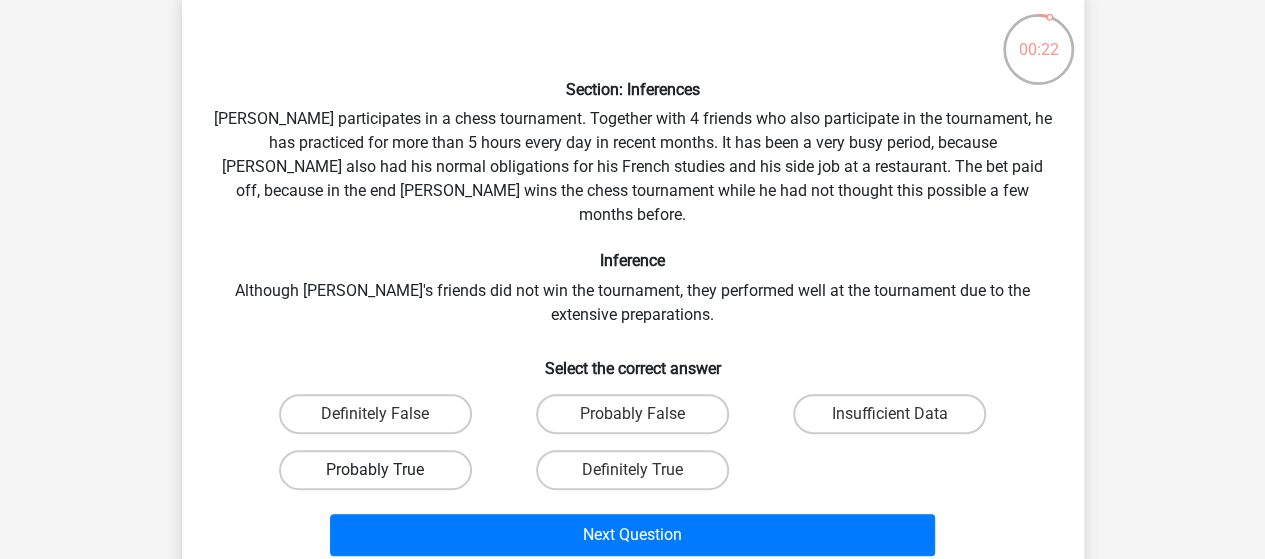 click on "Probably True" at bounding box center (375, 470) 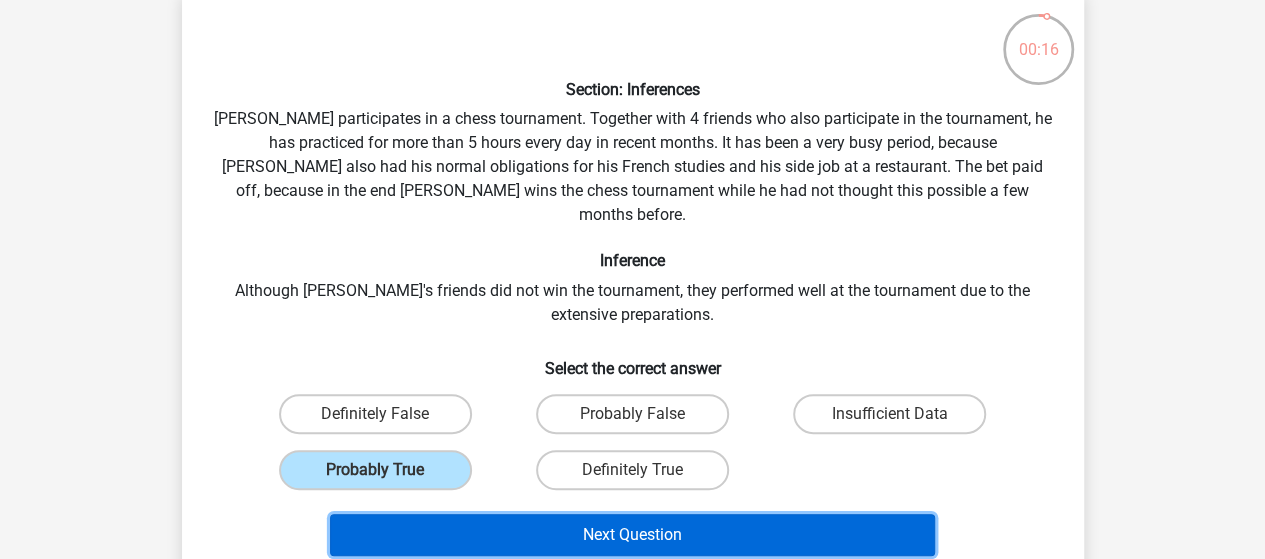 click on "Next Question" at bounding box center [632, 535] 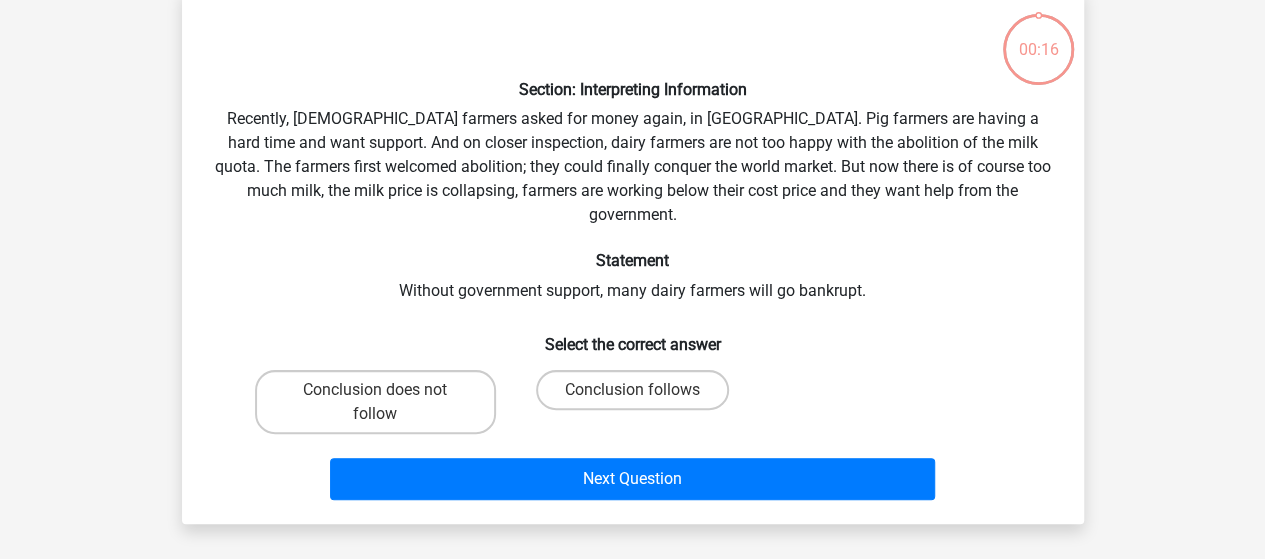 scroll, scrollTop: 92, scrollLeft: 0, axis: vertical 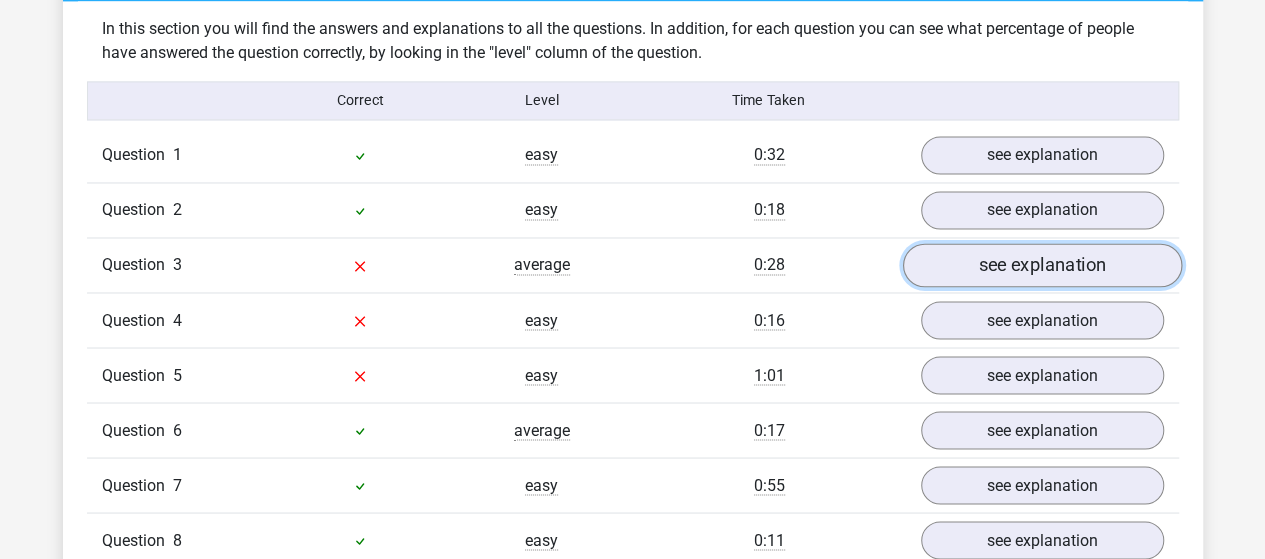 click on "see explanation" at bounding box center (1041, 265) 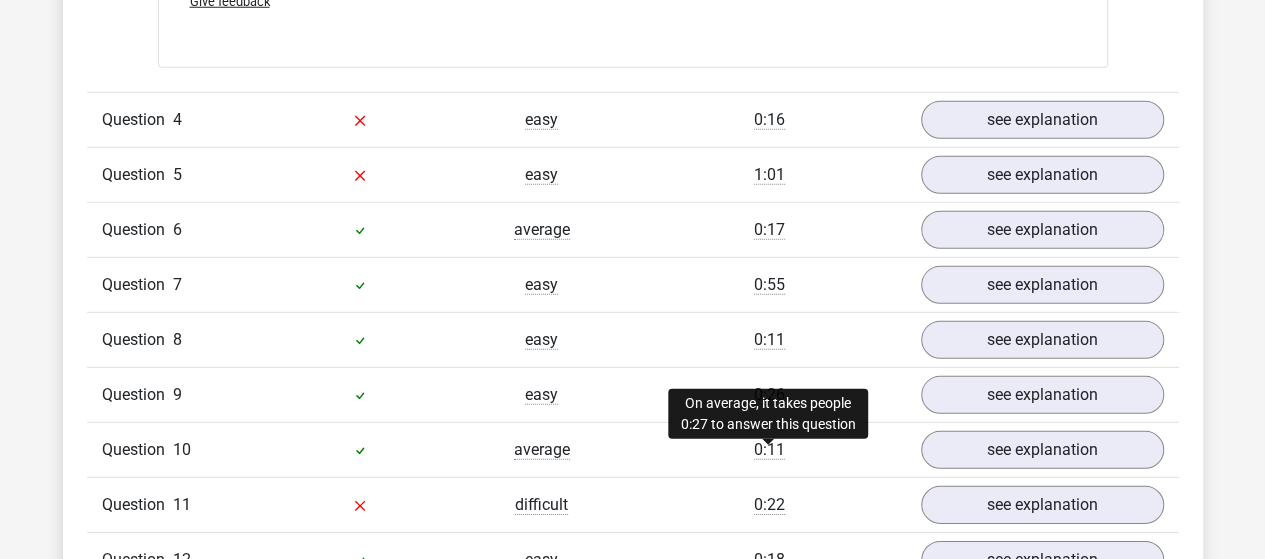 scroll, scrollTop: 2812, scrollLeft: 0, axis: vertical 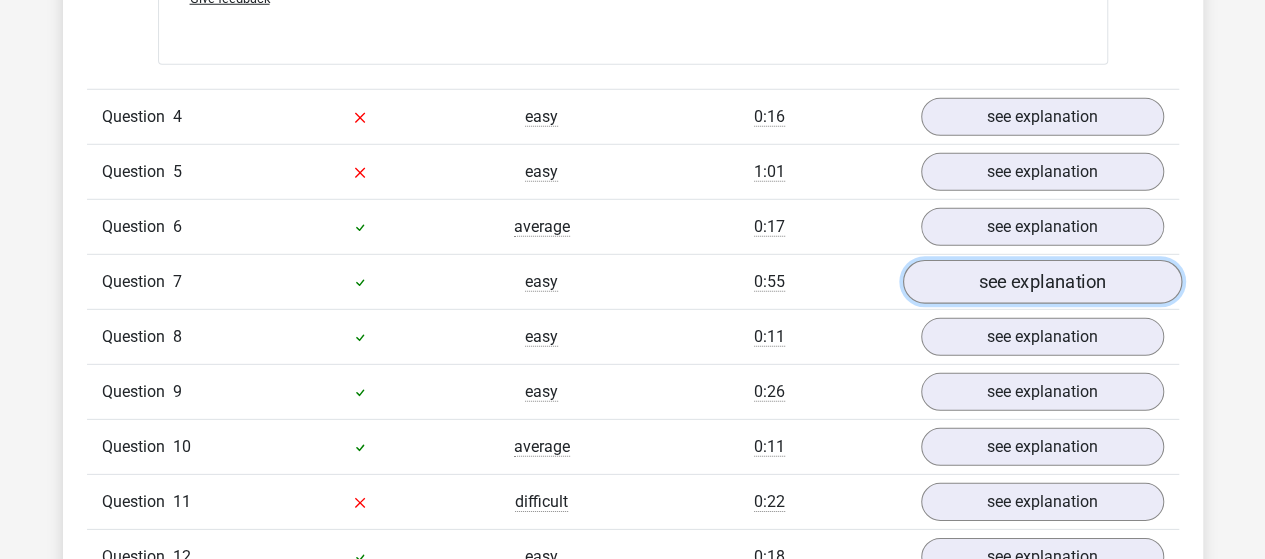 click on "see explanation" at bounding box center [1041, 282] 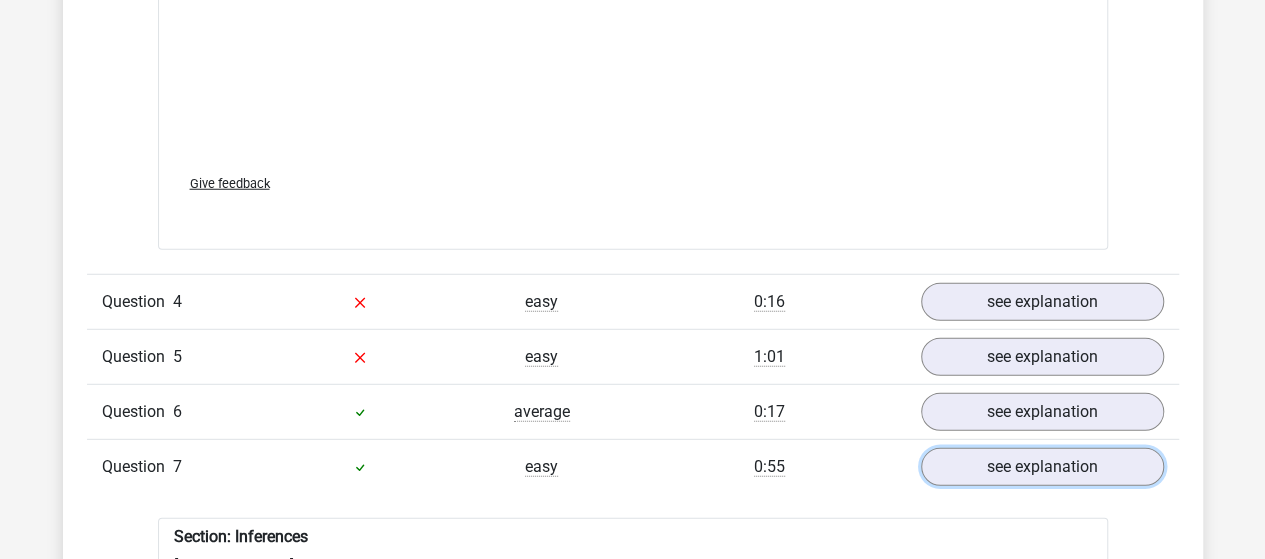 scroll, scrollTop: 2624, scrollLeft: 0, axis: vertical 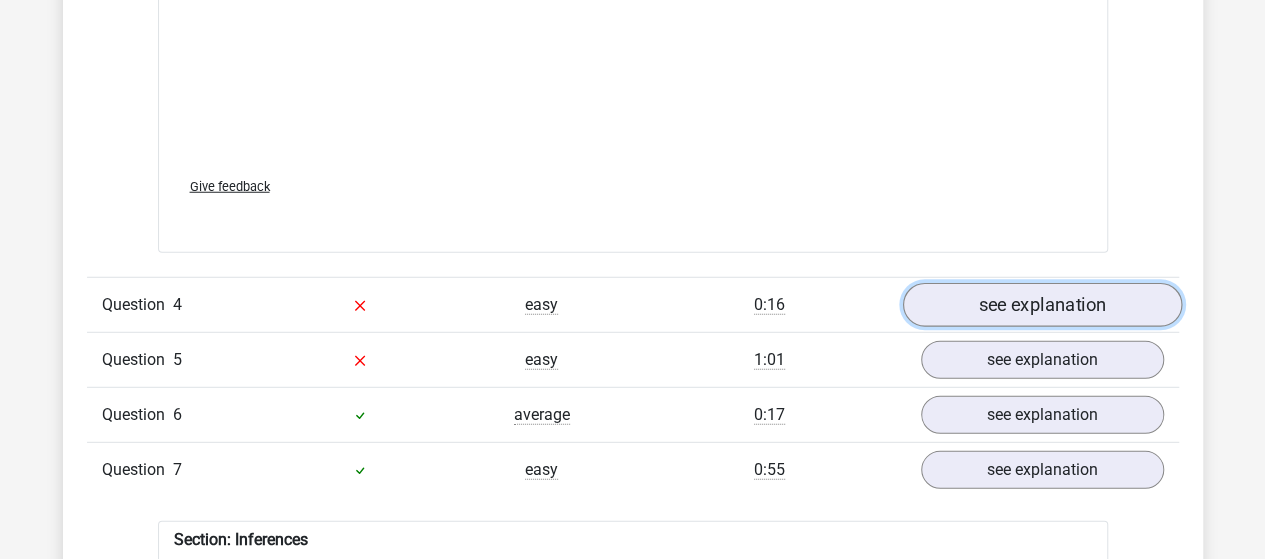click on "see explanation" at bounding box center (1041, 305) 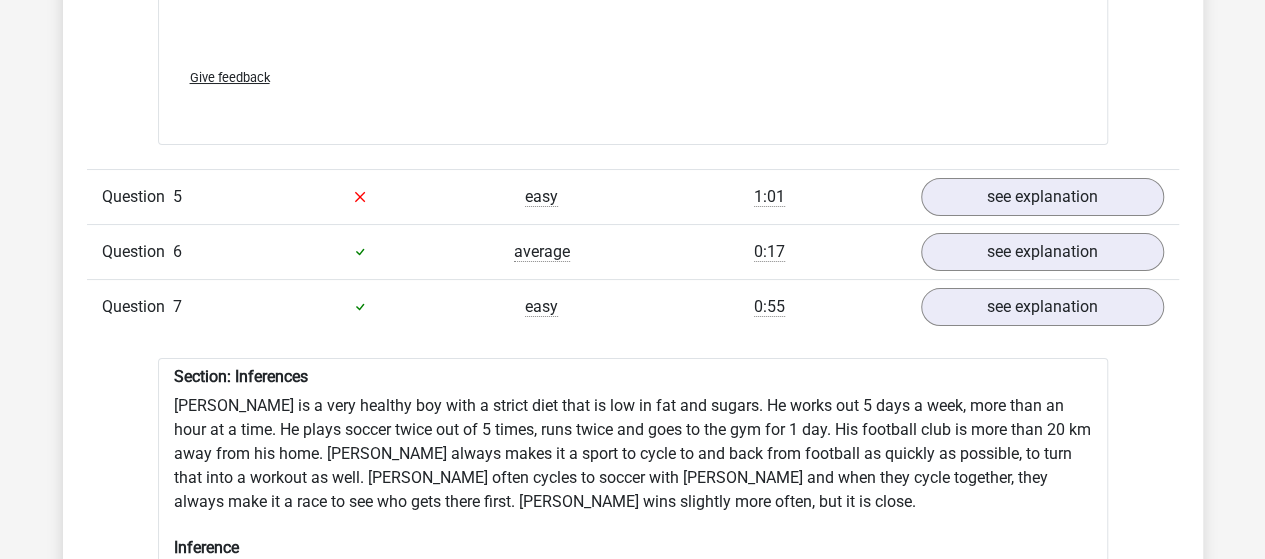 scroll, scrollTop: 3812, scrollLeft: 0, axis: vertical 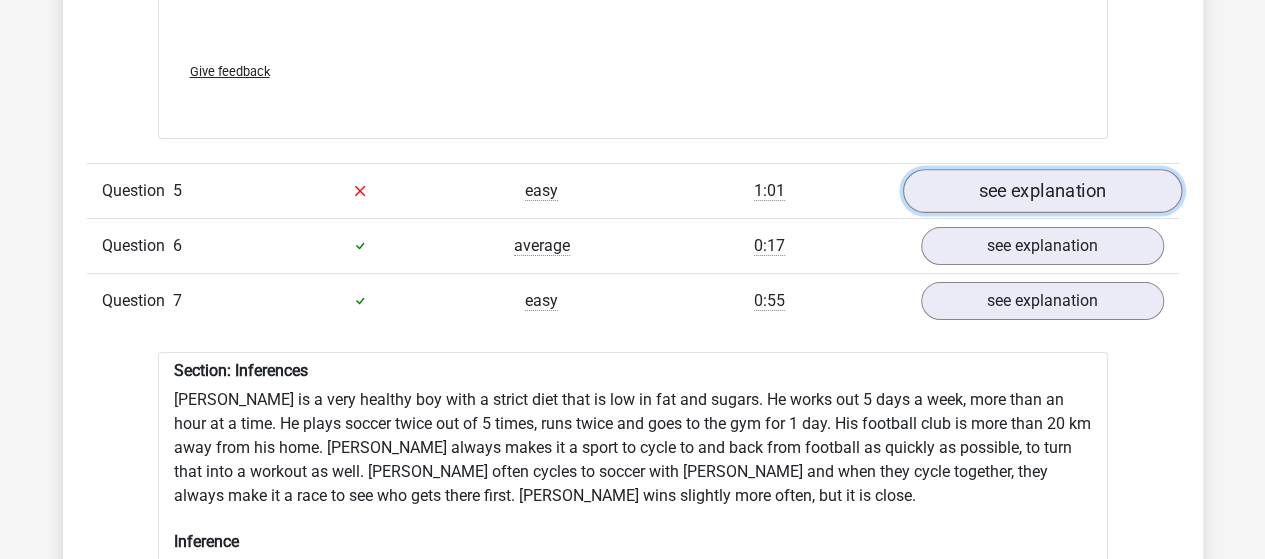 click on "see explanation" at bounding box center (1041, 191) 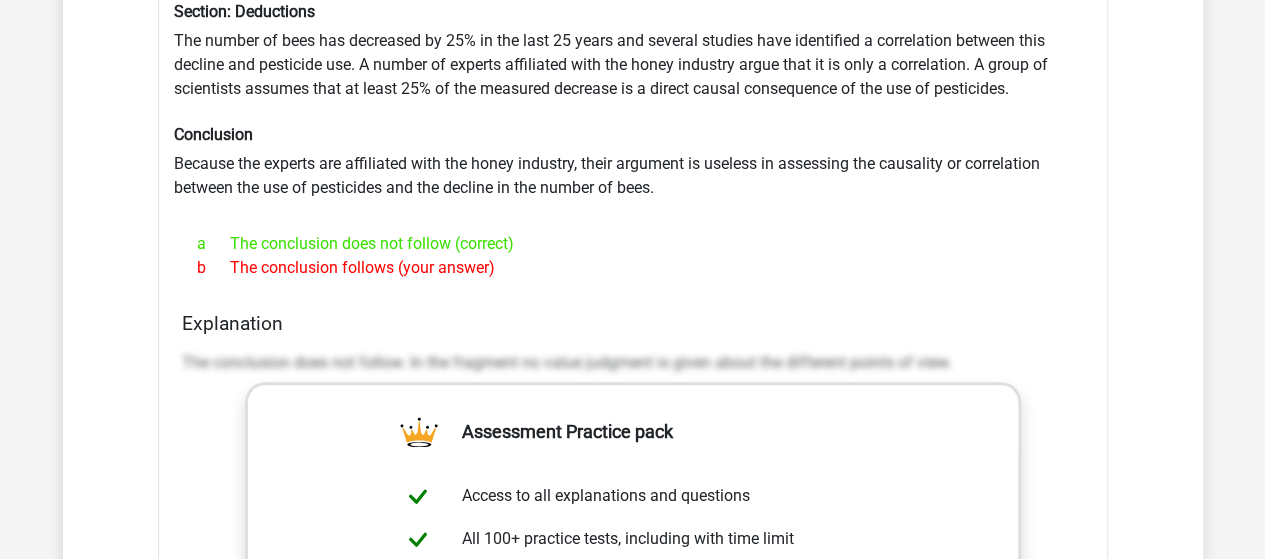 scroll, scrollTop: 4066, scrollLeft: 0, axis: vertical 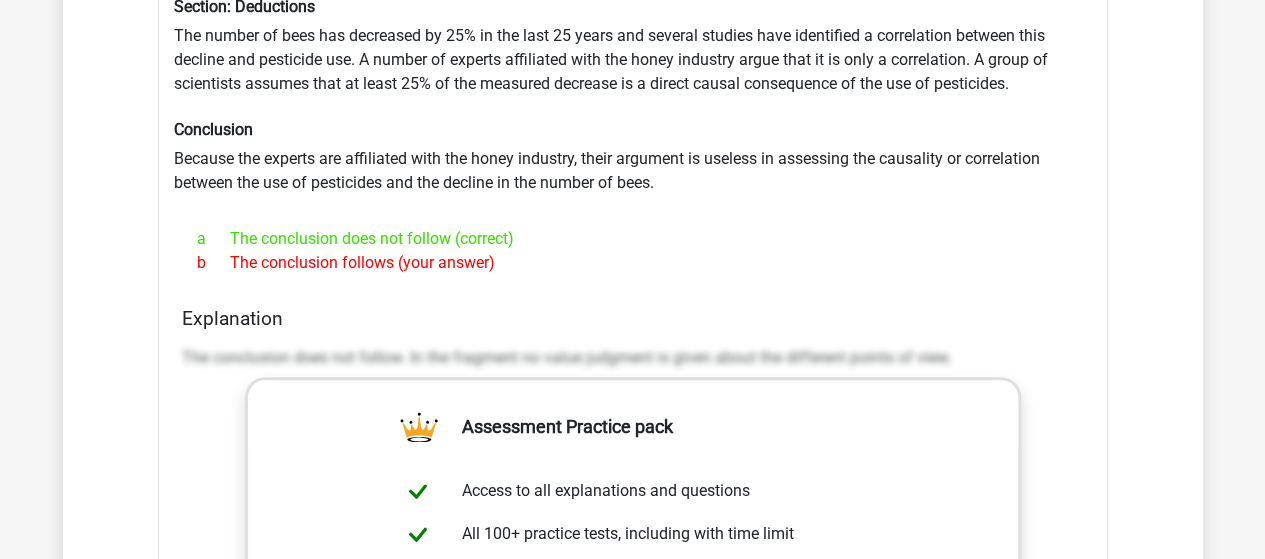 click on "In this section you will find the answers and explanations to all the questions. In addition, for each question you can see what percentage of people have answered the question correctly, by looking in the "level" column of the question.
[GEOGRAPHIC_DATA]
Level
Time Taken
Question
1
easy
0:32
see explanation
Section: Analysing arguments Is it good for the environment if all supermarkets are obliged to charge customers 25 cents for a plastic bag? Argument
a b" at bounding box center (633, 248) 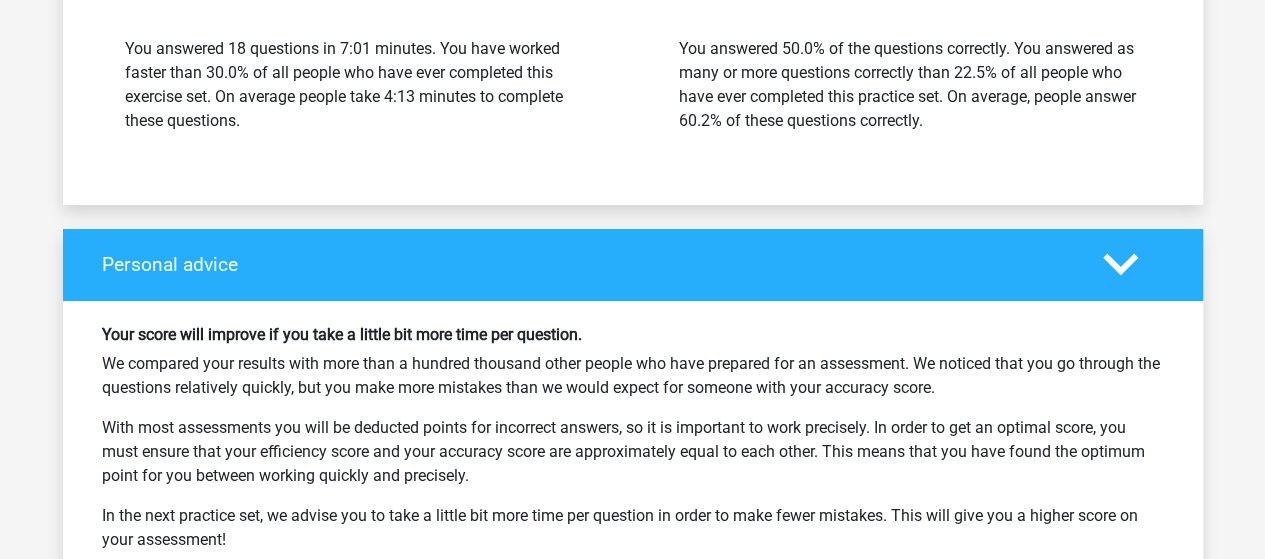 scroll, scrollTop: 7531, scrollLeft: 0, axis: vertical 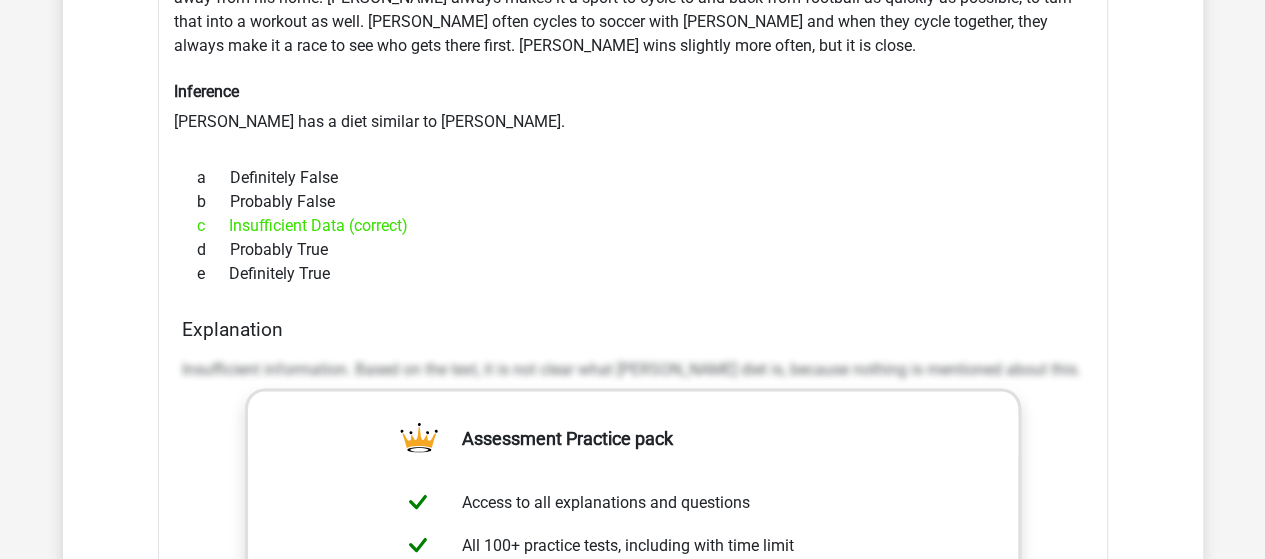 click on "Insufficient information. Based on the text, it is not clear what [PERSON_NAME] diet is, because nothing is mentioned about this." at bounding box center [633, 369] 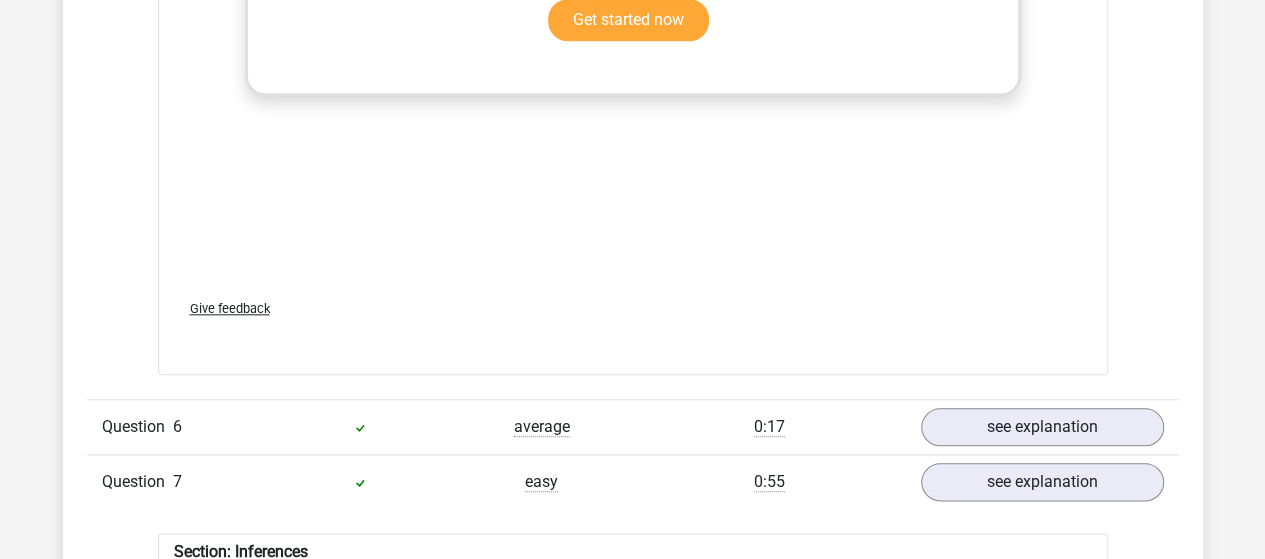 scroll, scrollTop: 4592, scrollLeft: 0, axis: vertical 